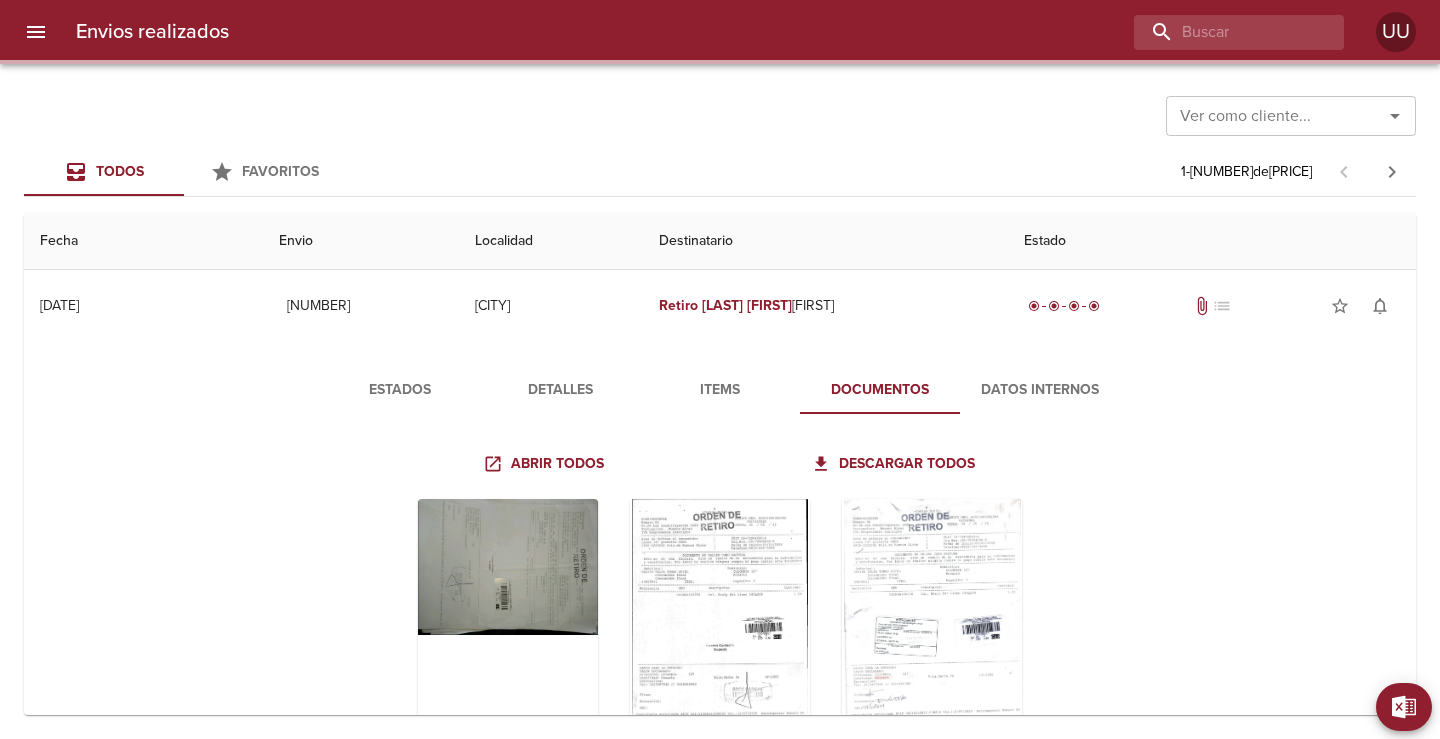 scroll, scrollTop: 0, scrollLeft: 0, axis: both 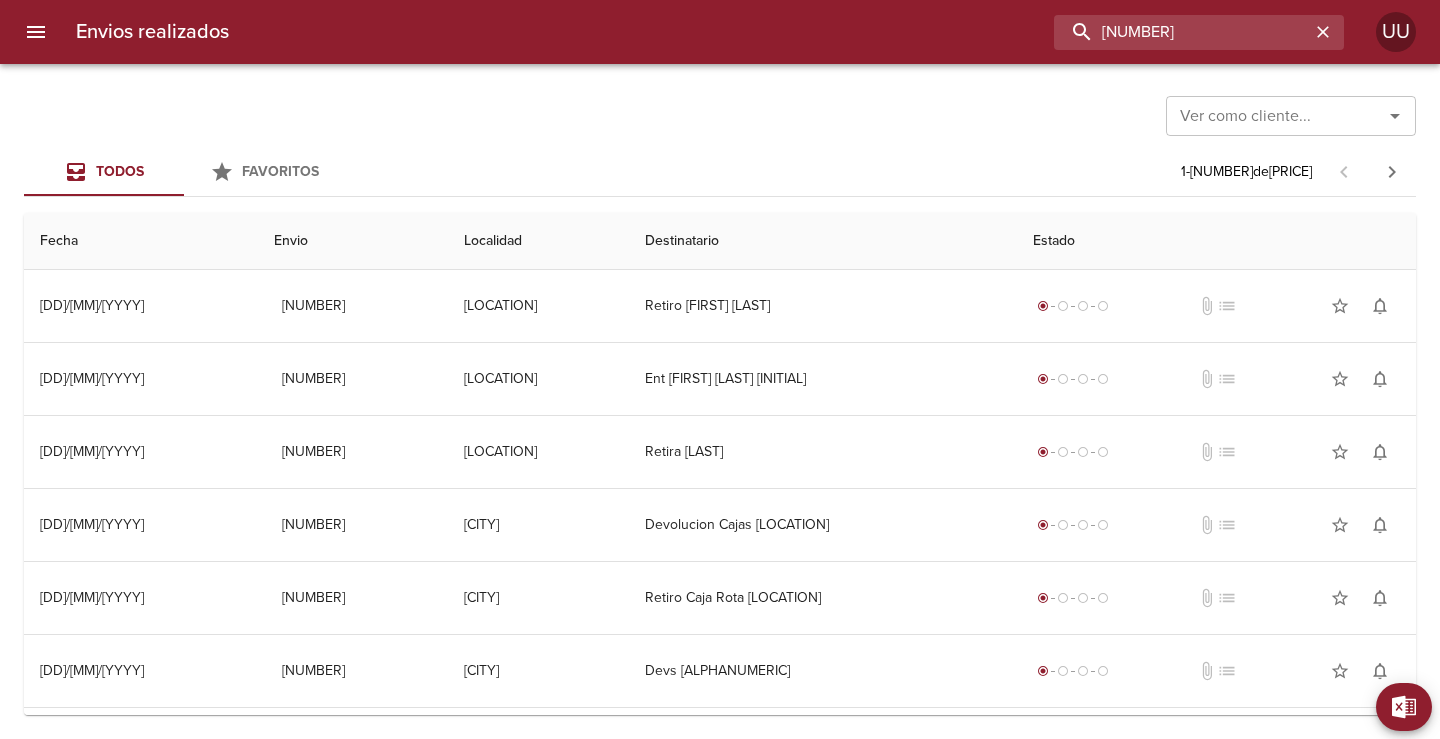 type on "[NUMBER]" 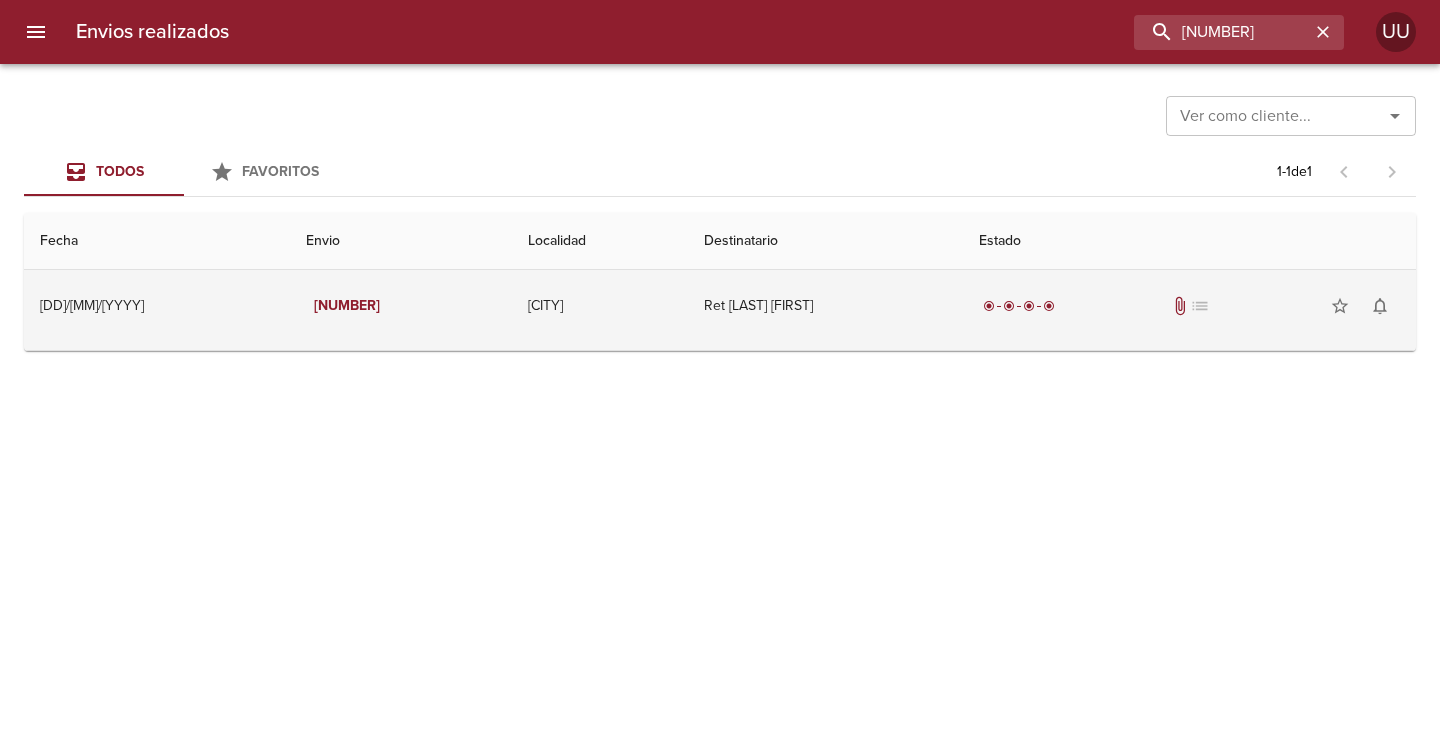 click on "Ret [LAST] [FIRST]" at bounding box center (825, 306) 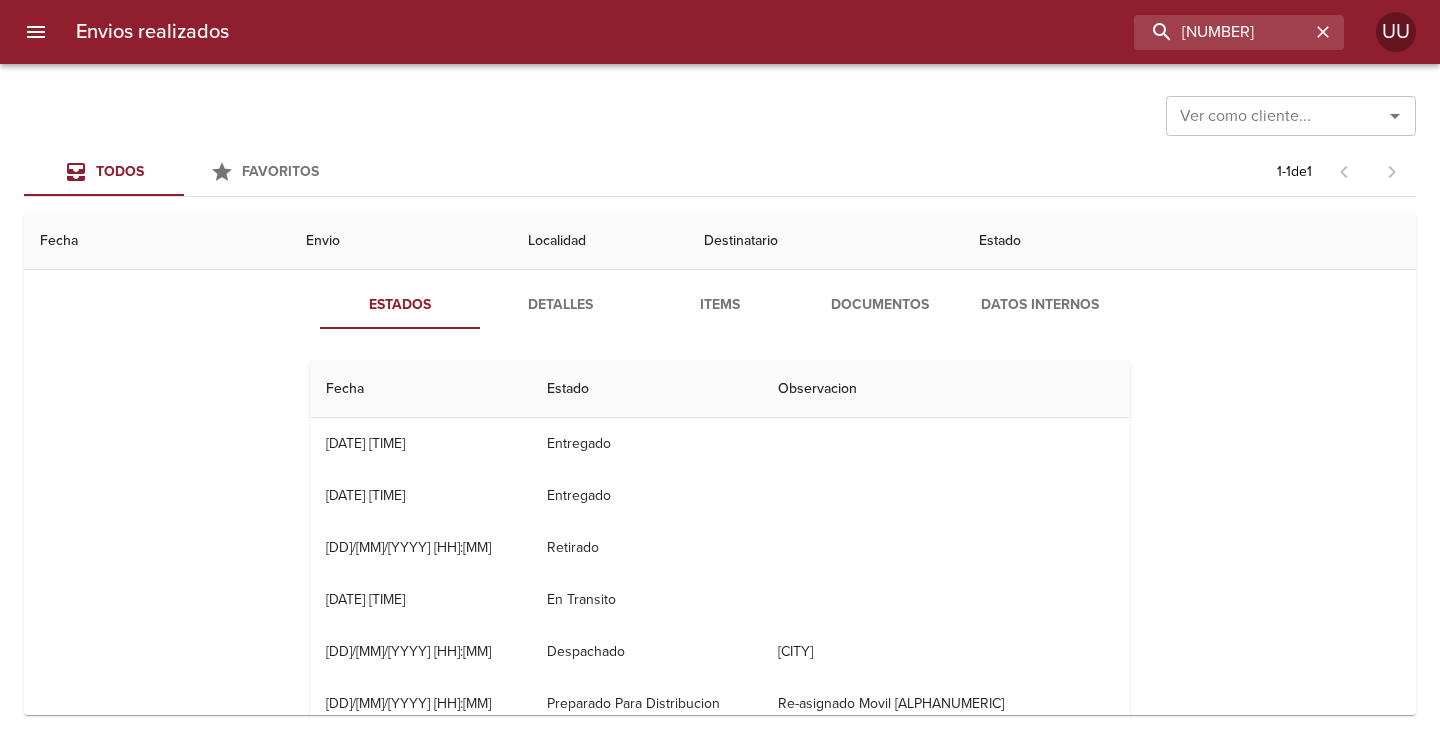 scroll, scrollTop: 100, scrollLeft: 0, axis: vertical 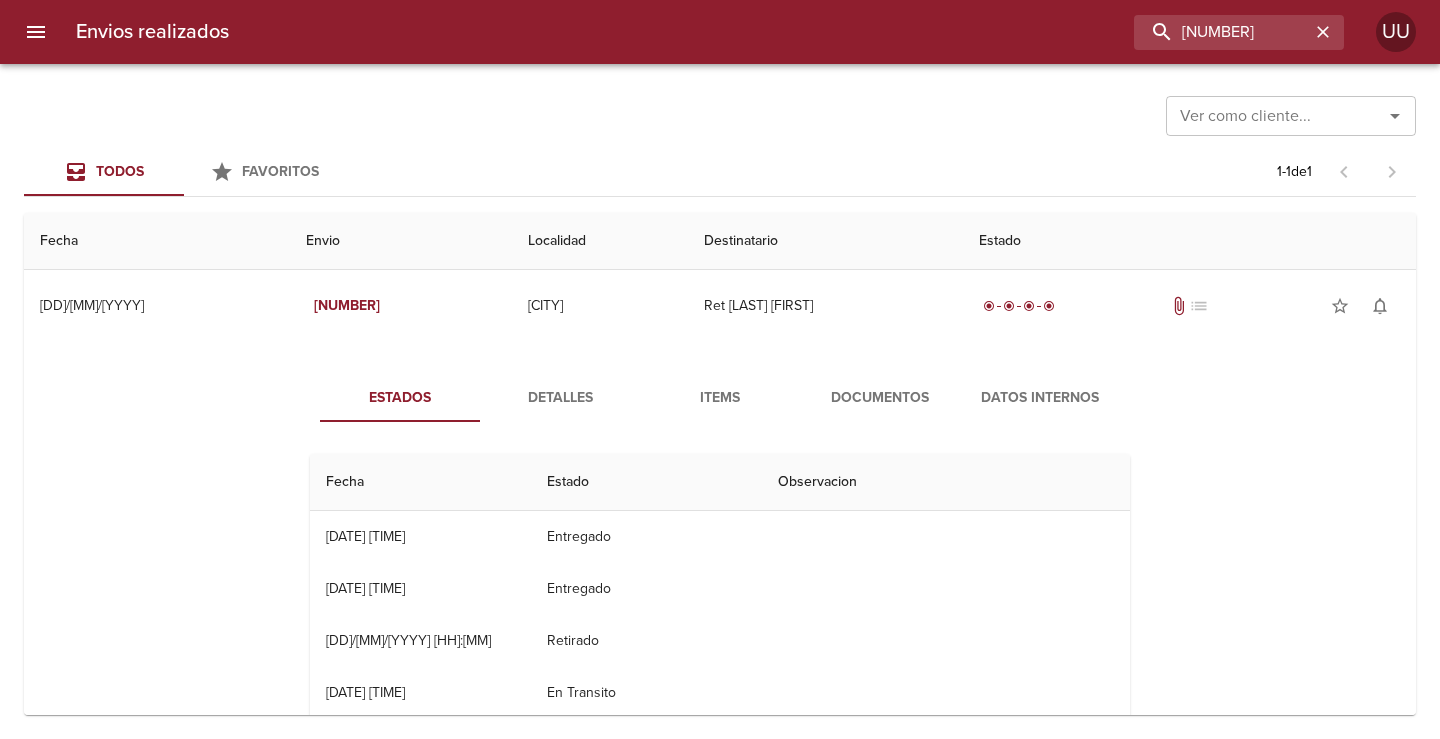 click on "Documentos" at bounding box center [880, 398] 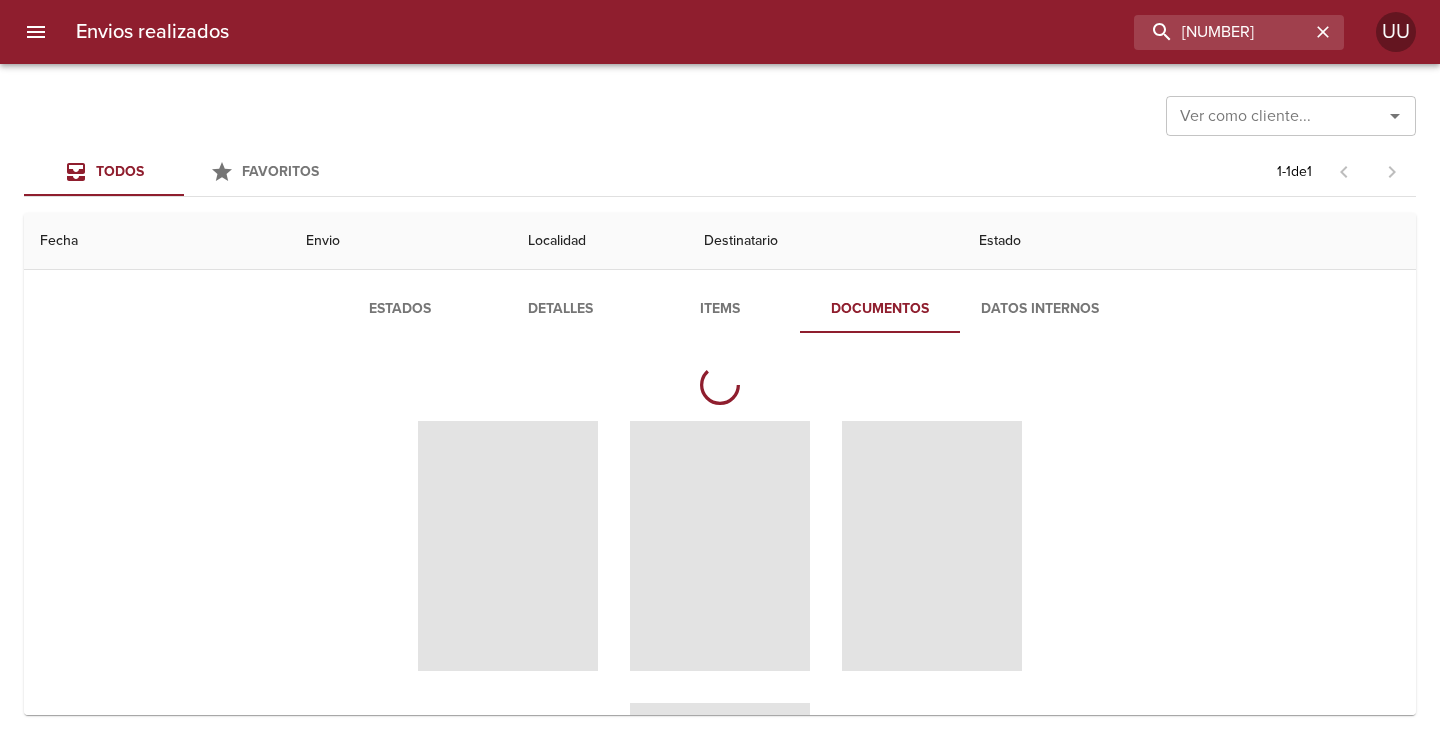 scroll, scrollTop: 100, scrollLeft: 0, axis: vertical 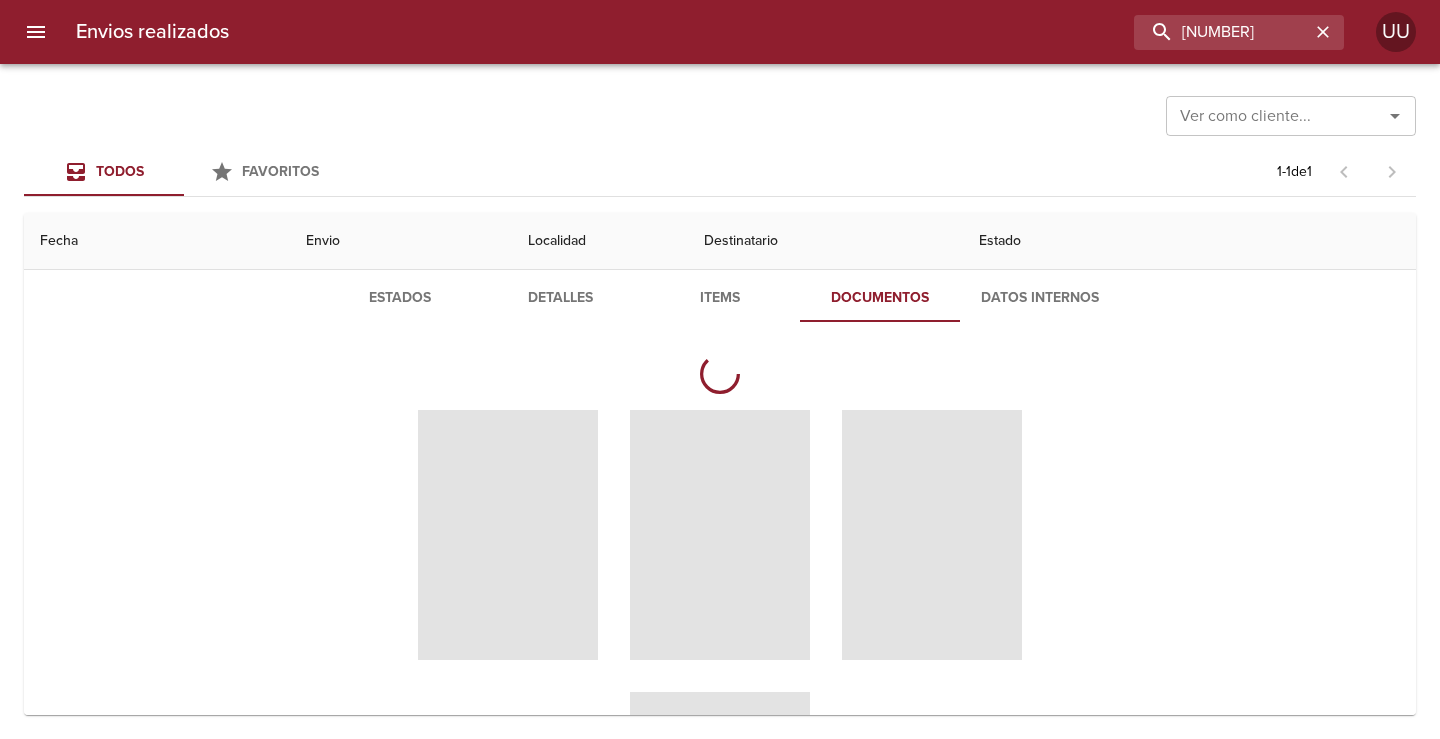 type 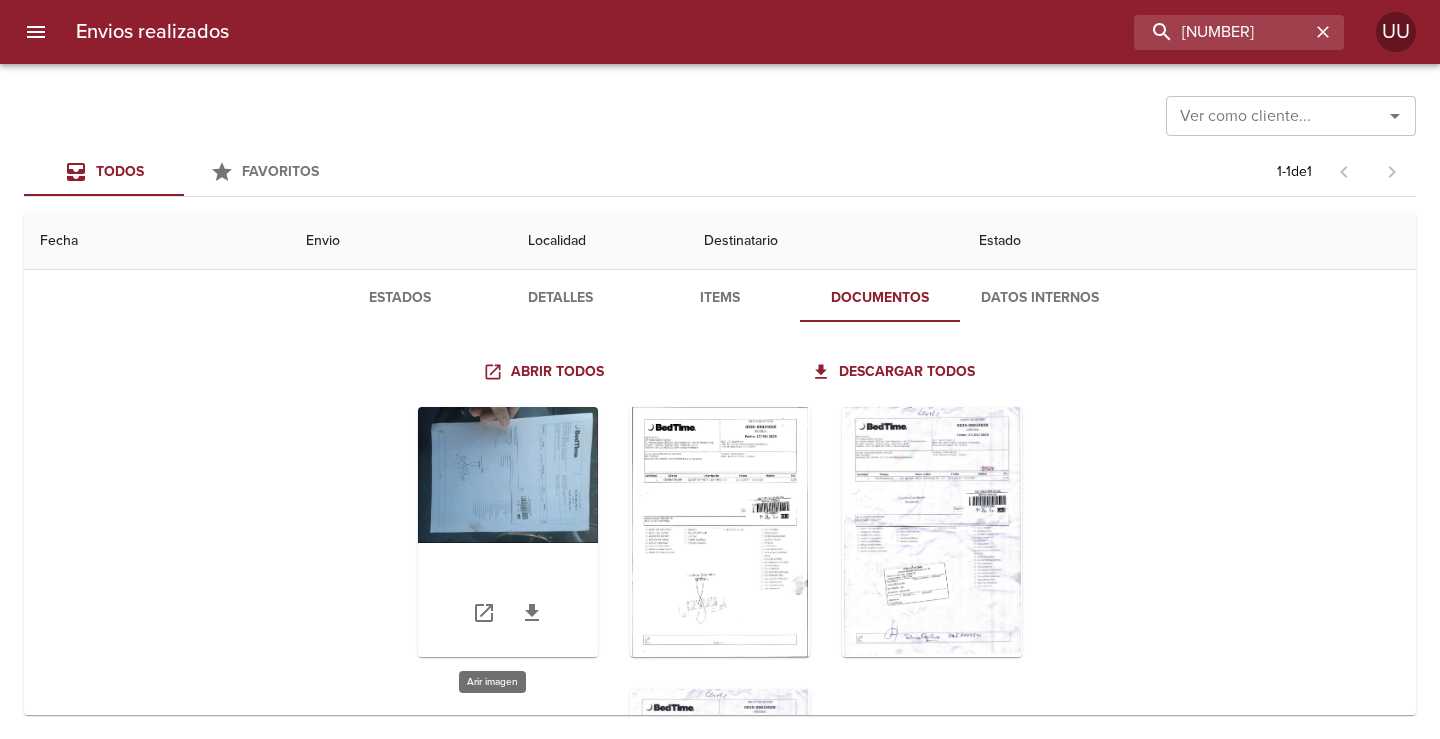 click at bounding box center (508, 532) 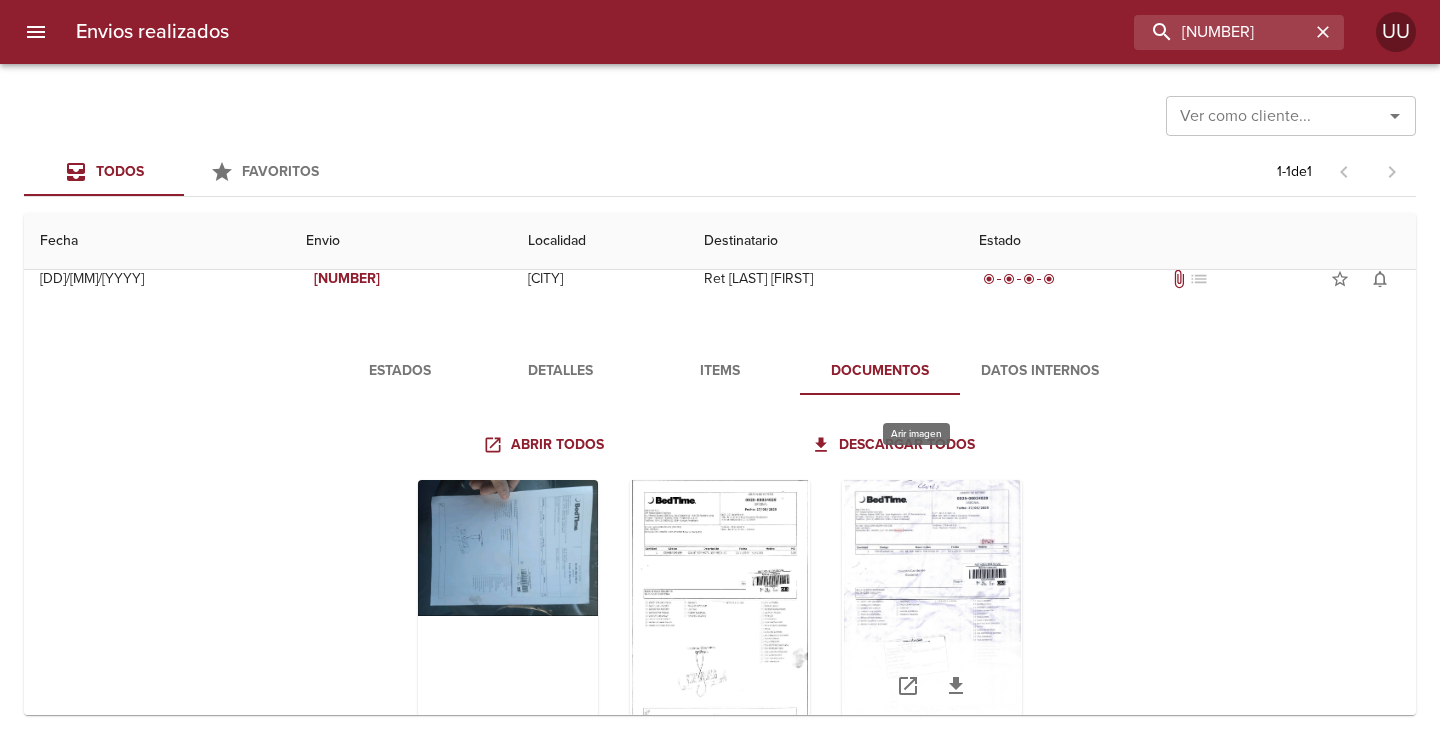 scroll, scrollTop: 0, scrollLeft: 0, axis: both 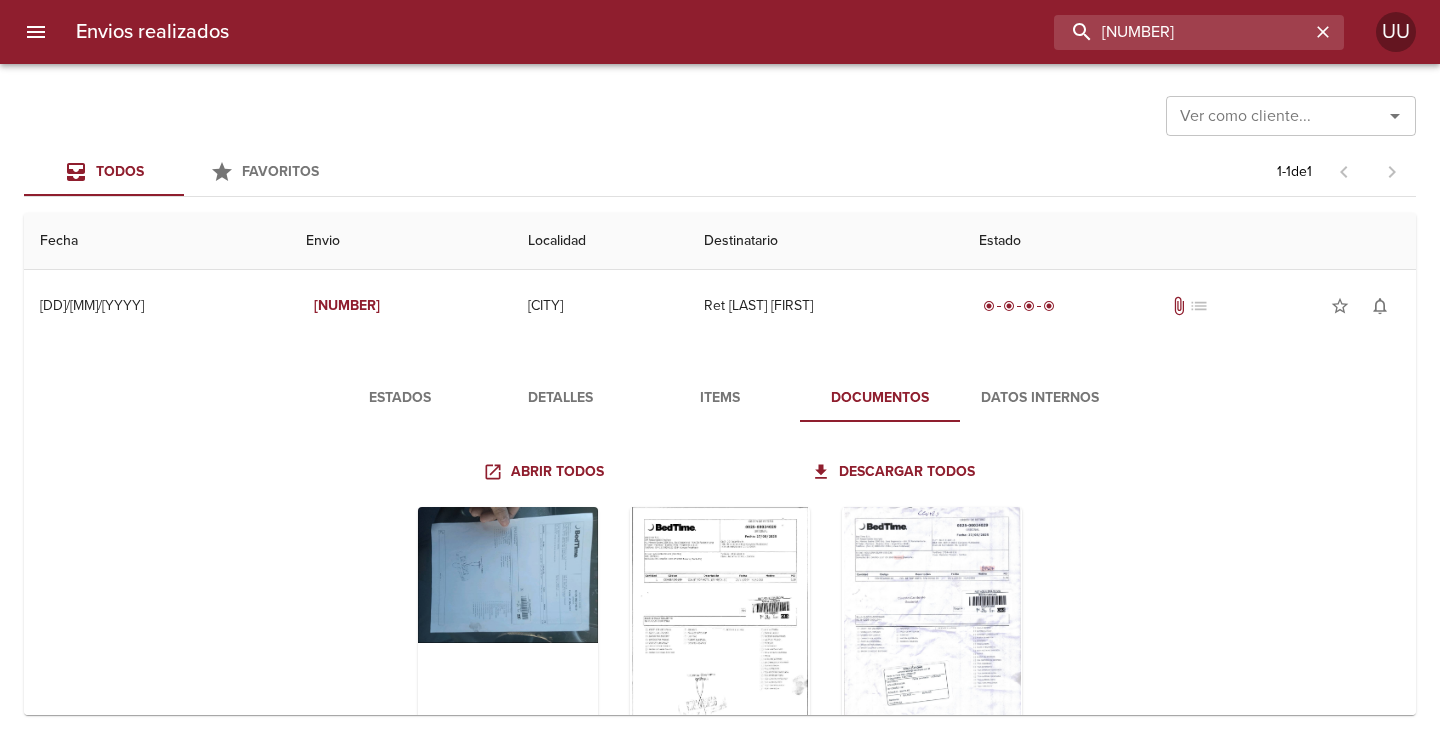 drag, startPoint x: 1269, startPoint y: 37, endPoint x: 951, endPoint y: 5, distance: 319.60602 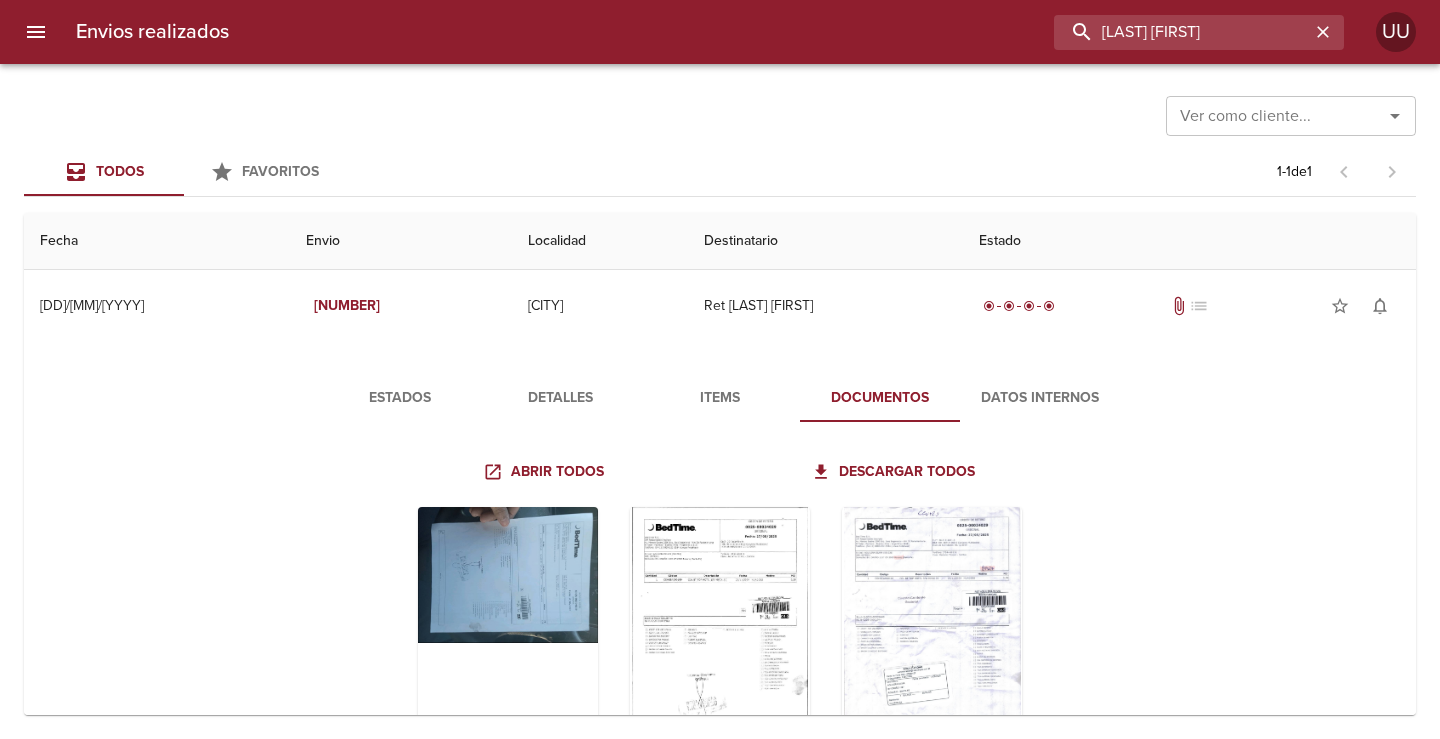 type on "[LAST] [FIRST]" 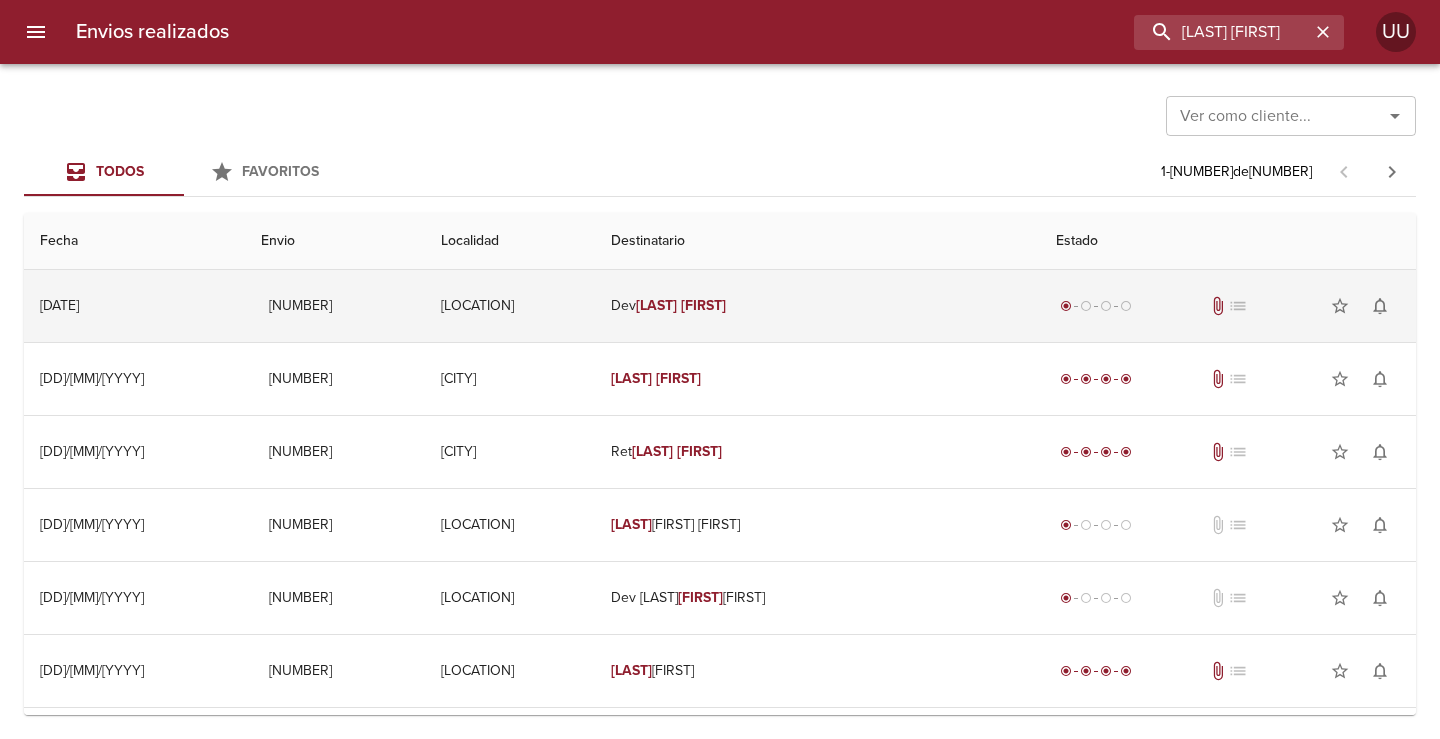 click on "Dev  [LAST]   [FIRST]" at bounding box center [817, 306] 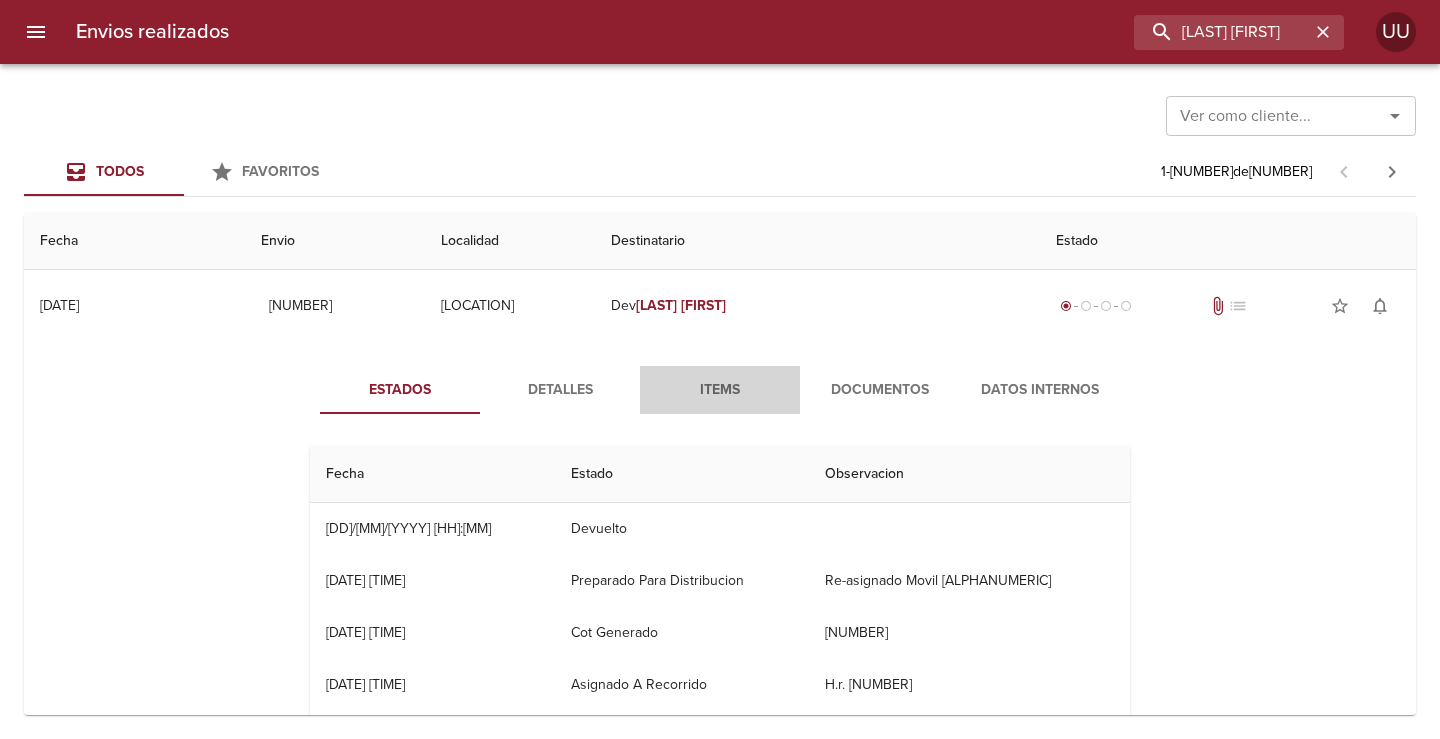 click on "Items" at bounding box center [720, 390] 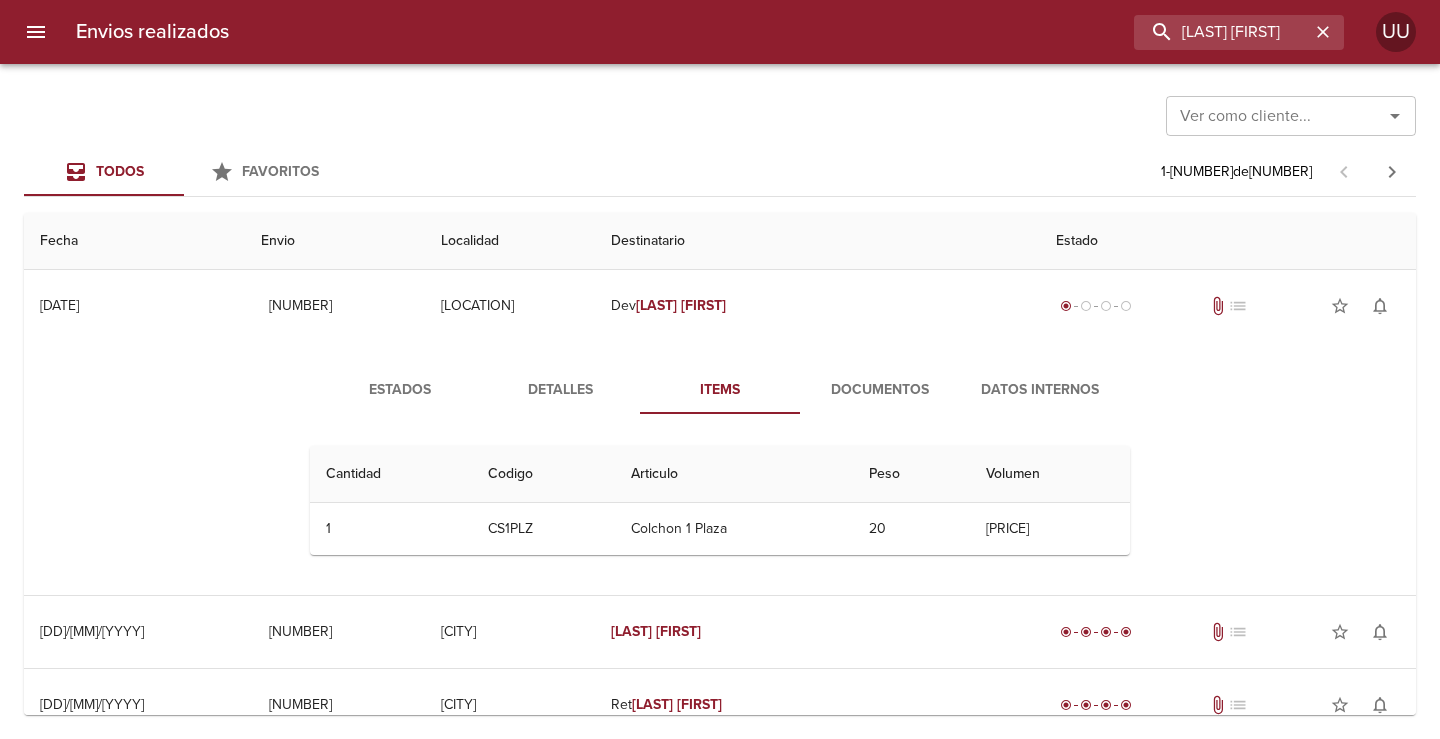 type 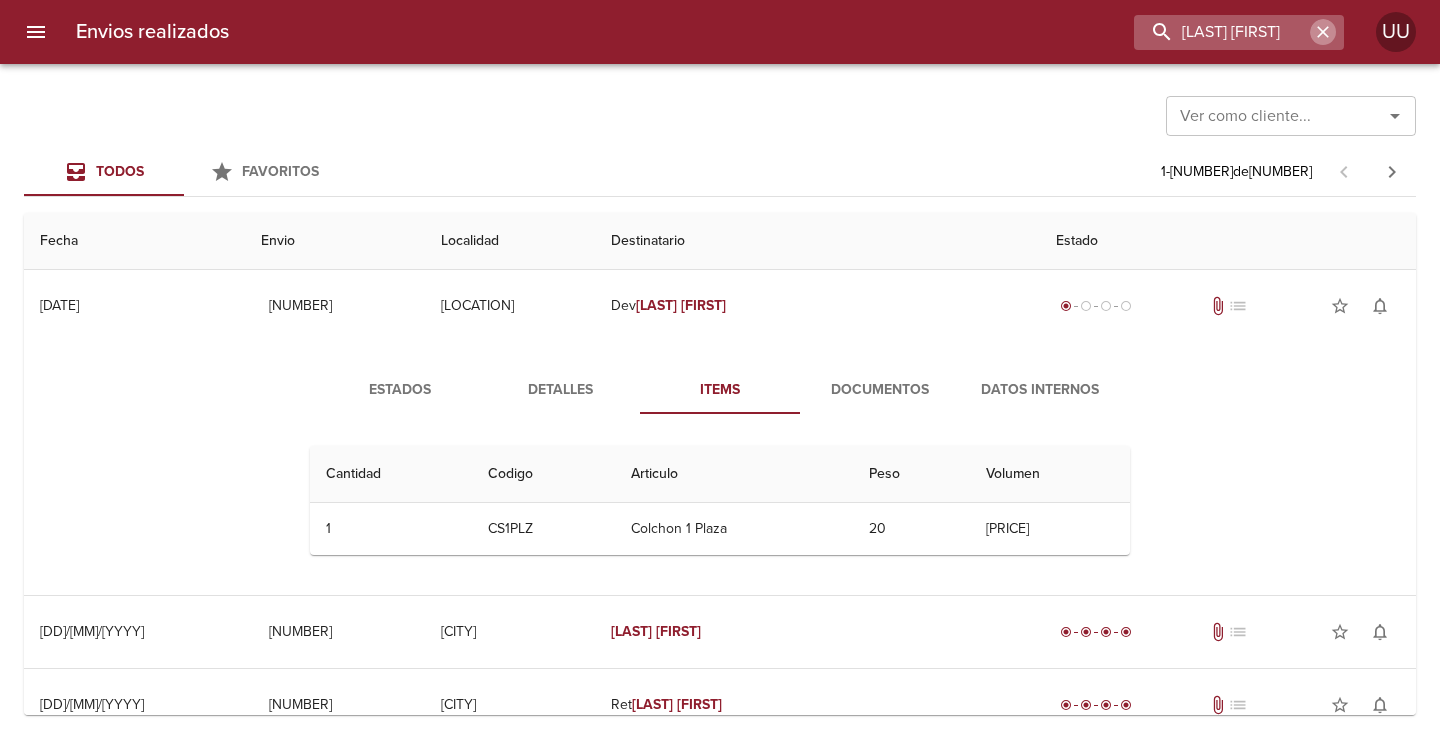 click at bounding box center [1323, 32] 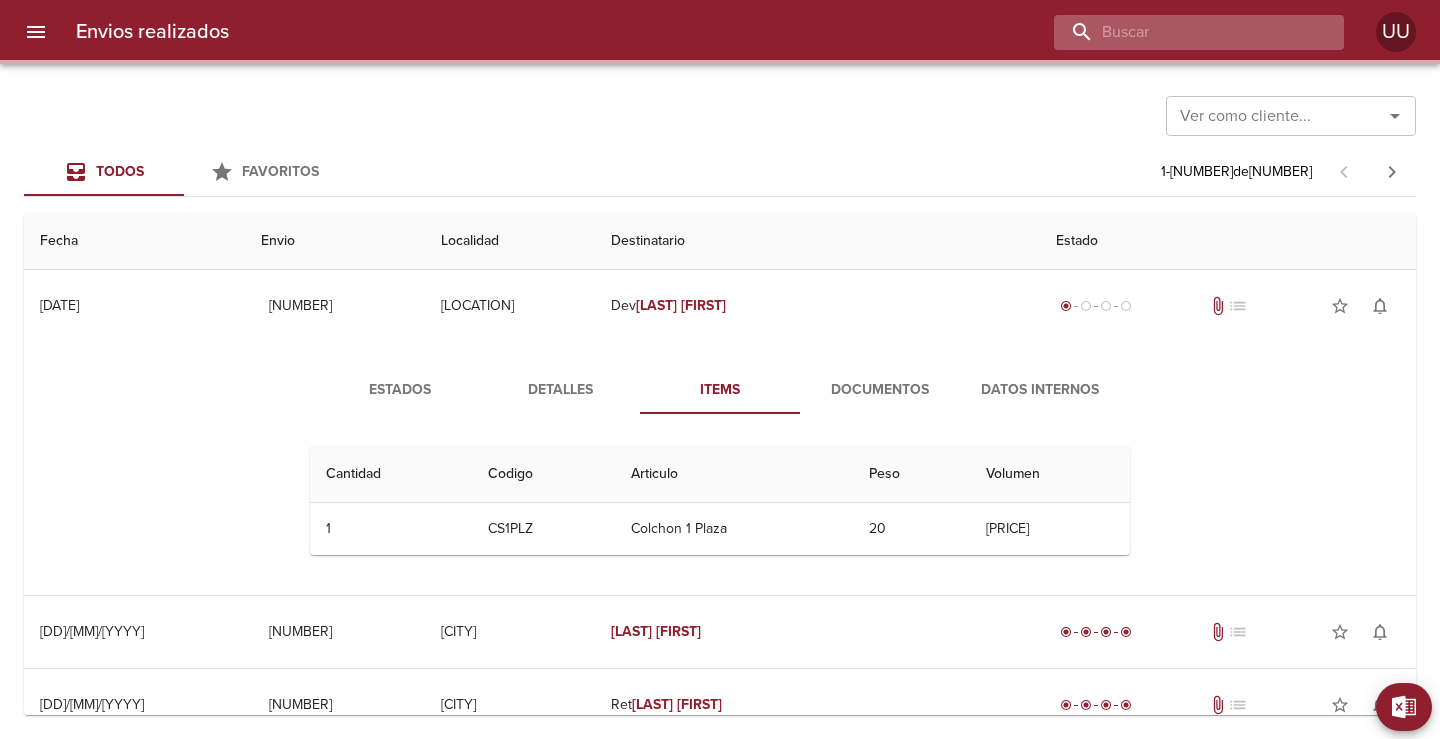 click at bounding box center [1182, 32] 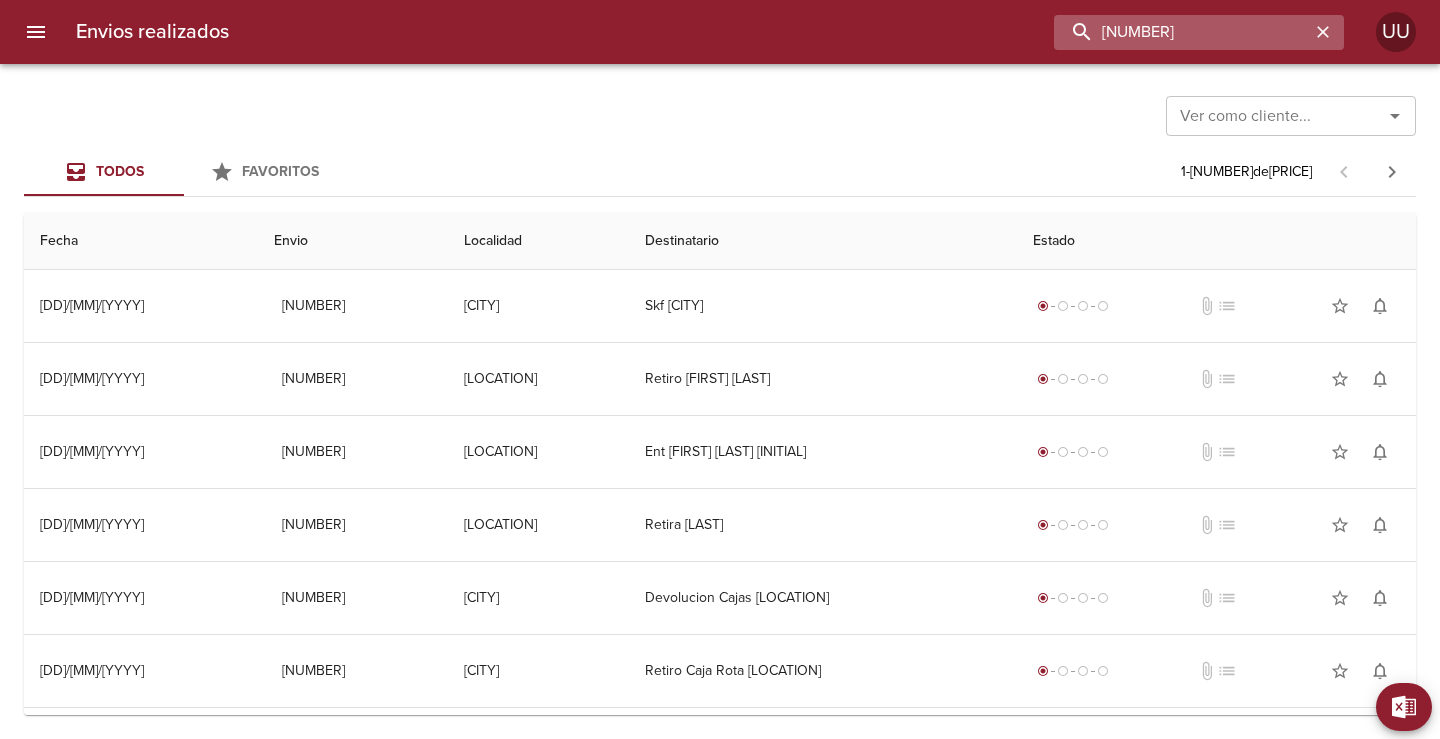 click on "[NUMBER]" at bounding box center [1182, 32] 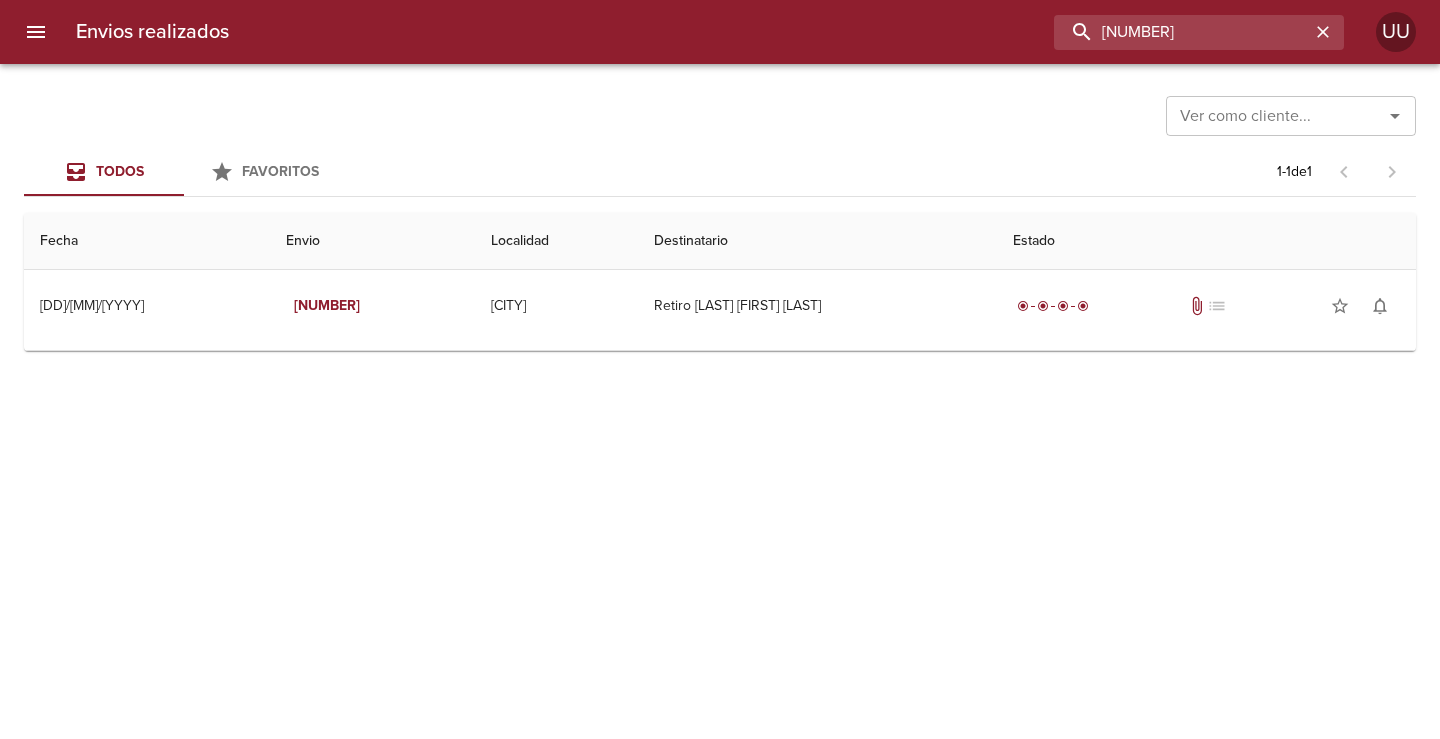 drag, startPoint x: 997, startPoint y: 31, endPoint x: 777, endPoint y: 0, distance: 222.17336 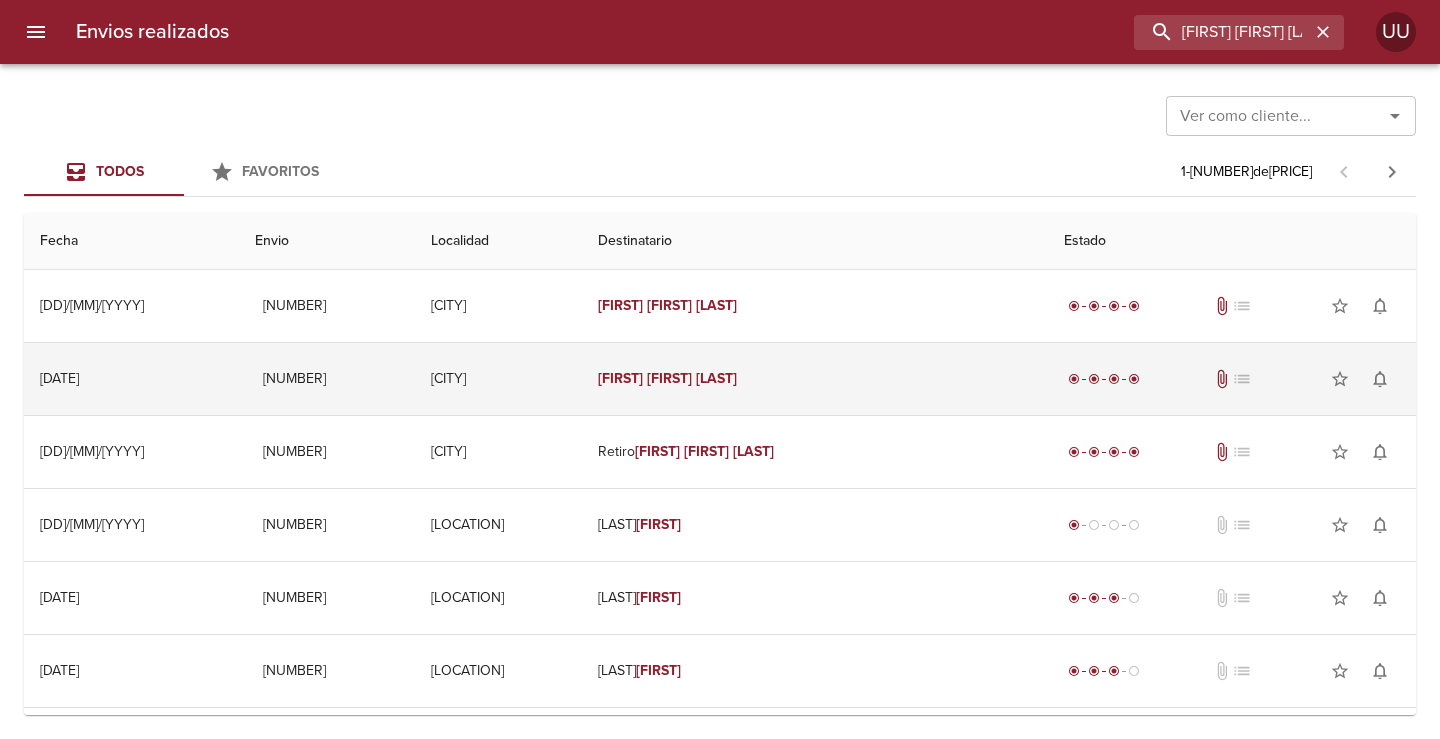 click on "[CITY]" at bounding box center (498, 379) 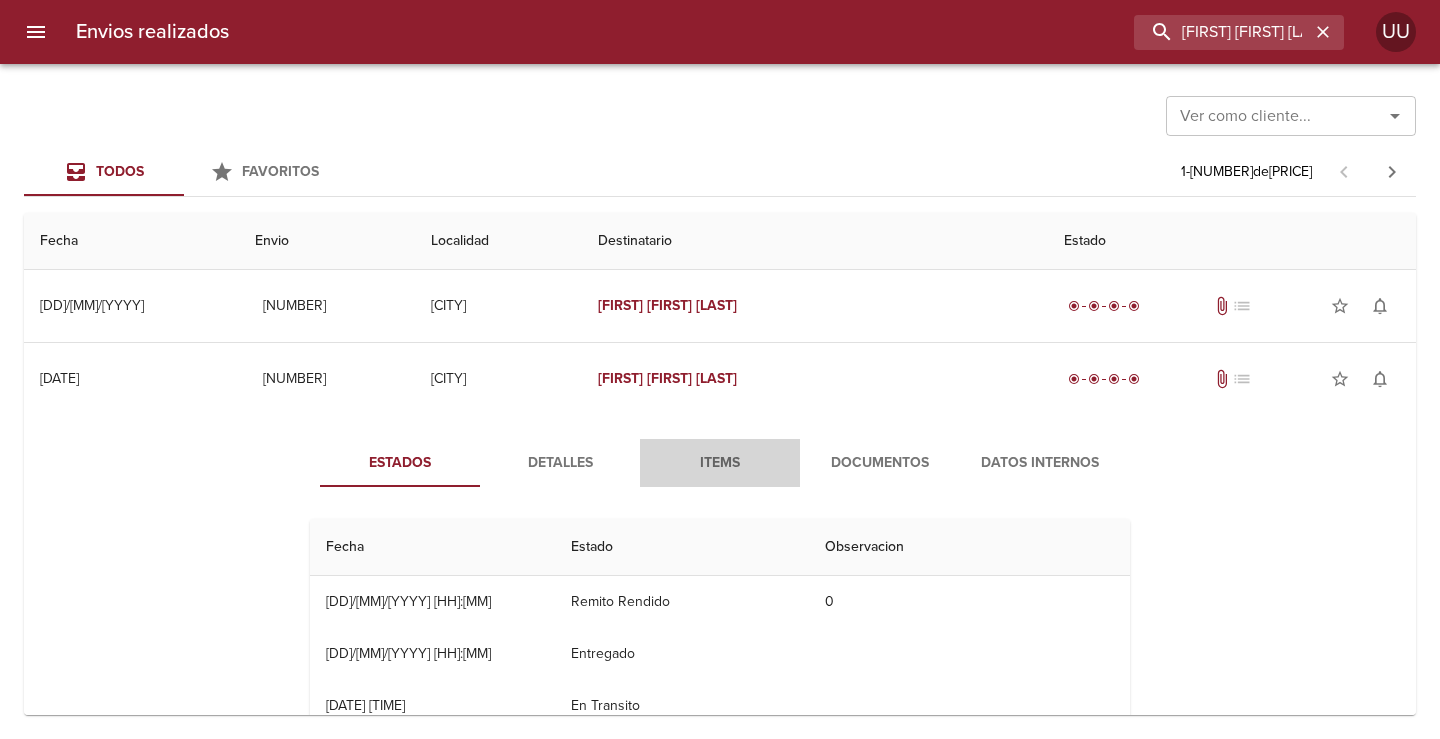 click on "Items" at bounding box center (720, 463) 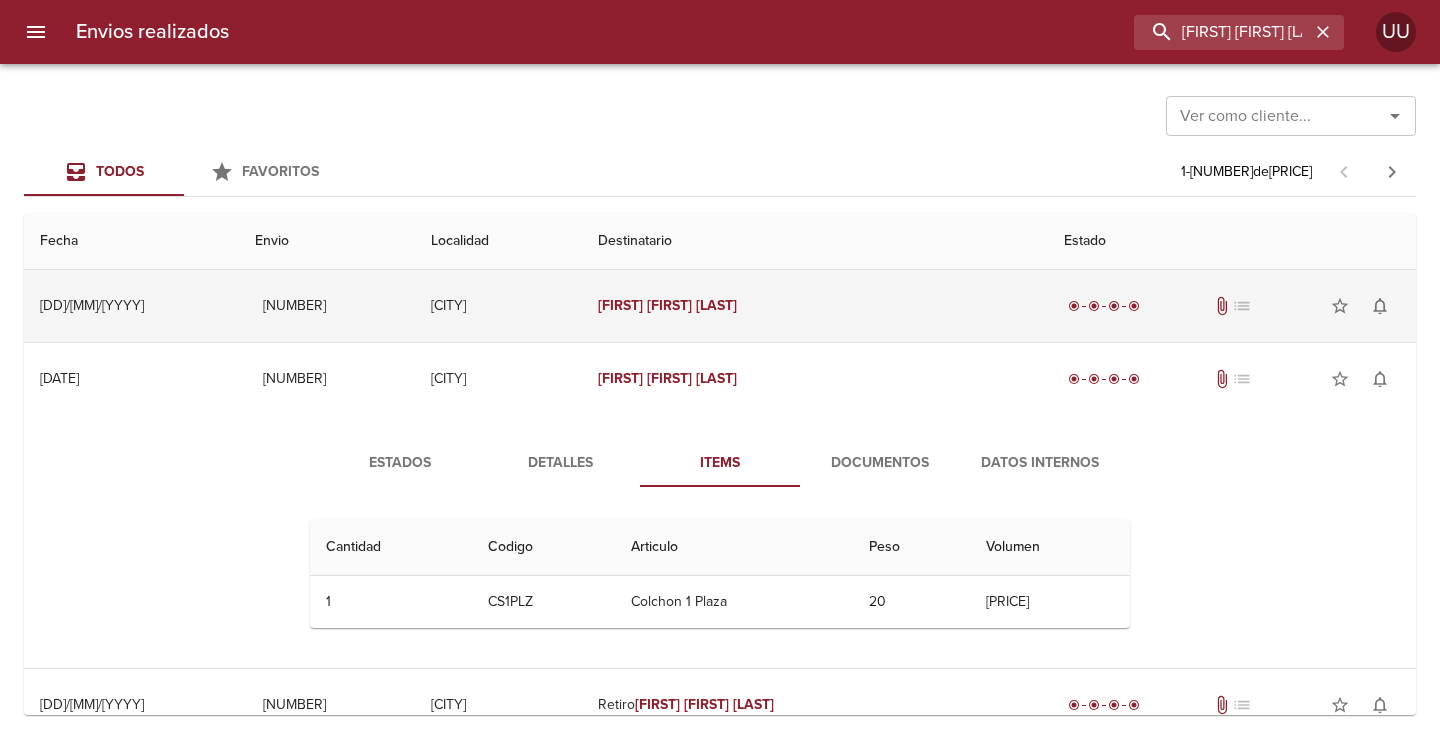 click on "[FIRST]   [FIRST]   [LAST]" at bounding box center [815, 306] 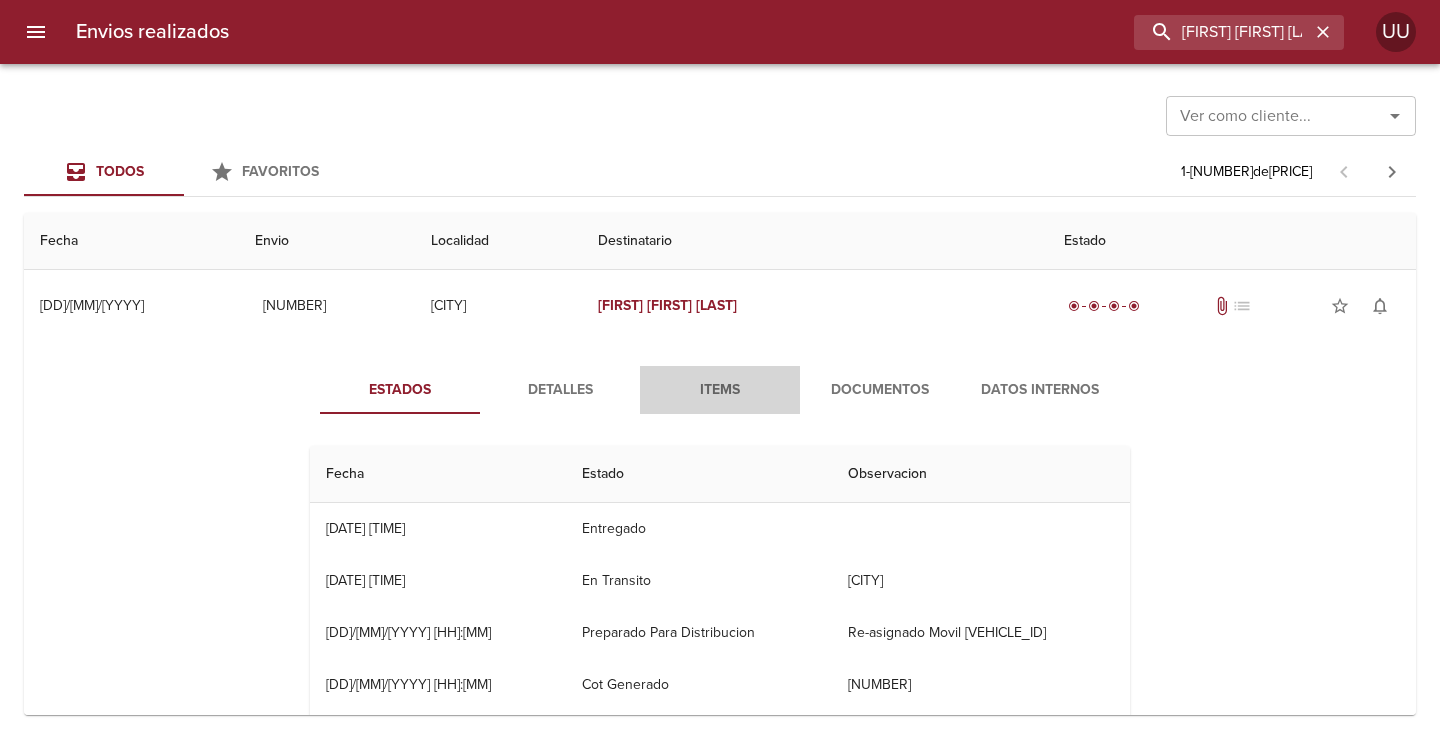 click on "Items" at bounding box center [720, 390] 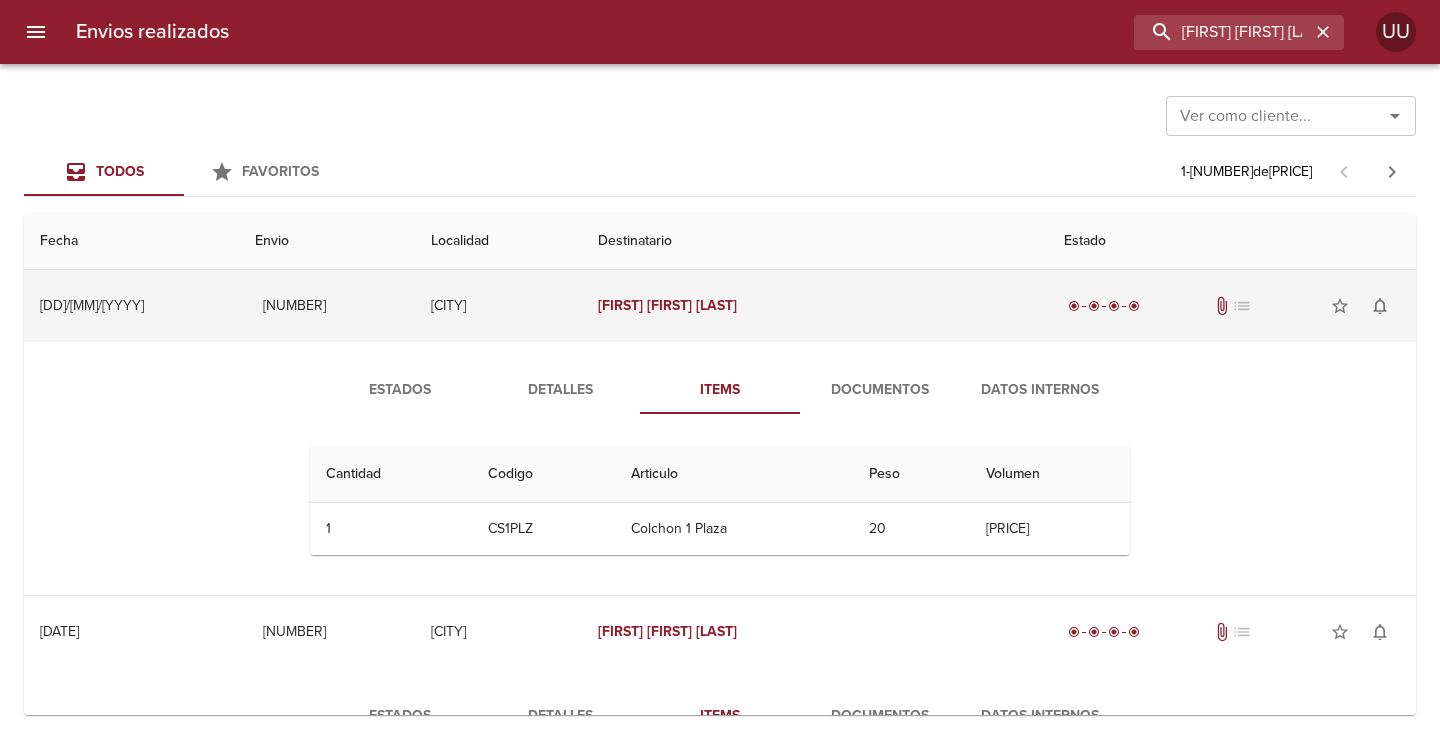 click on "[FIRST]   [FIRST]   [LAST]" at bounding box center [815, 306] 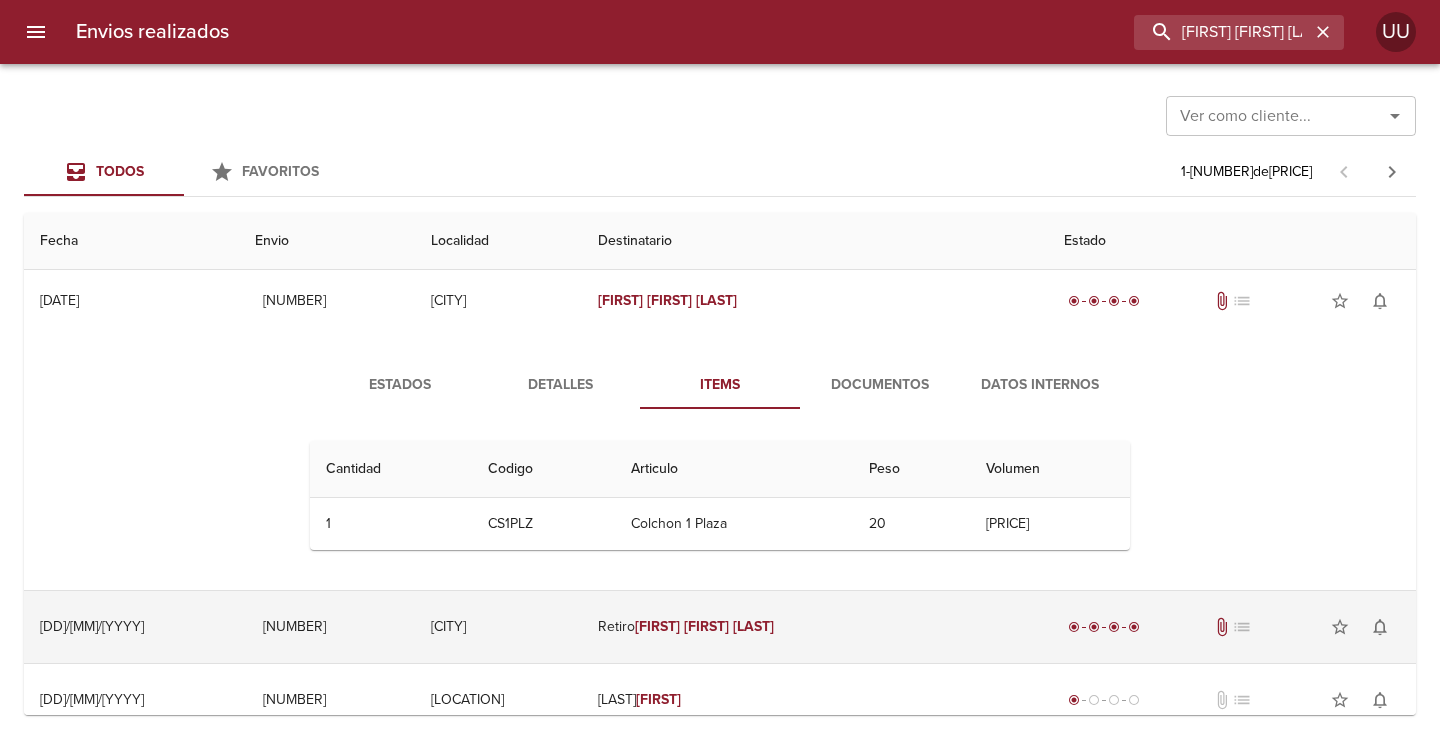 scroll, scrollTop: 0, scrollLeft: 0, axis: both 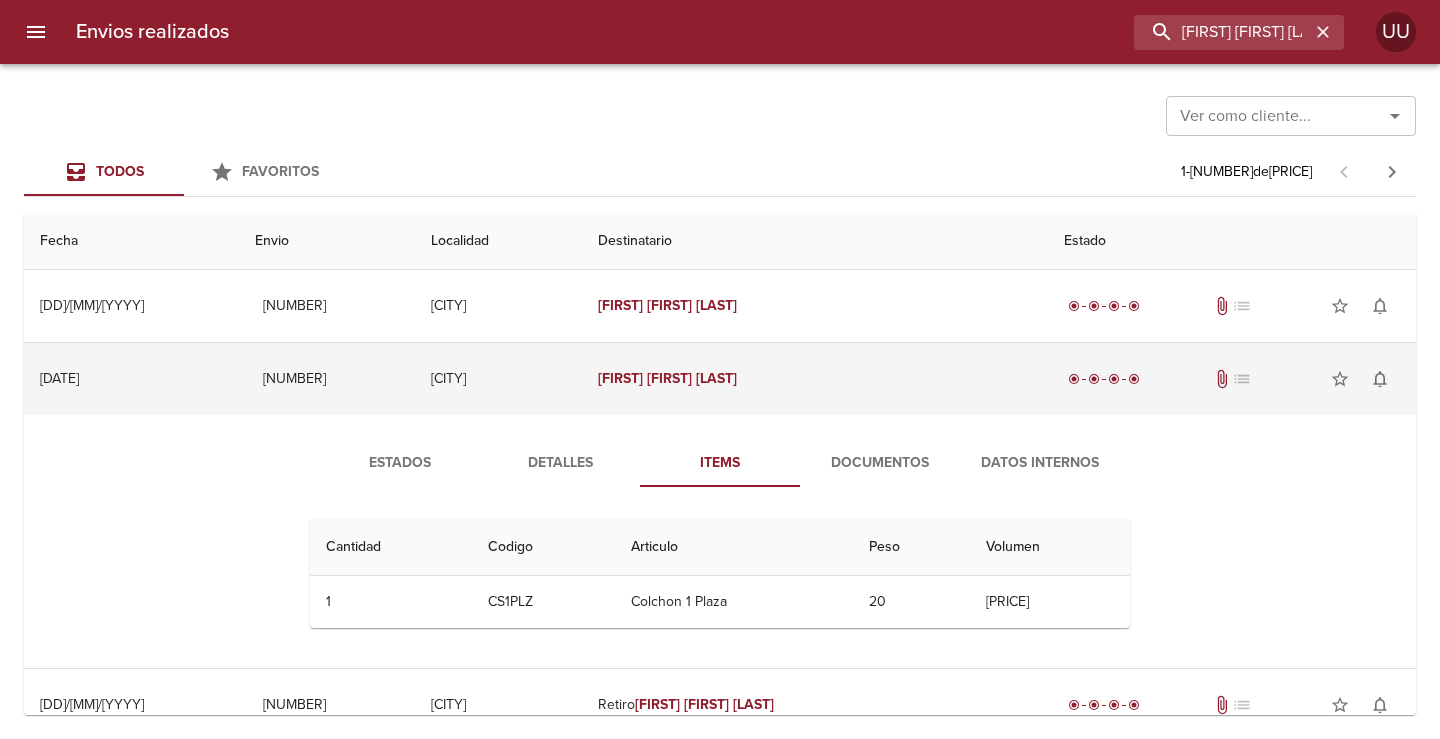 click on "[FIRST]   [FIRST]   [LAST]" at bounding box center [815, 379] 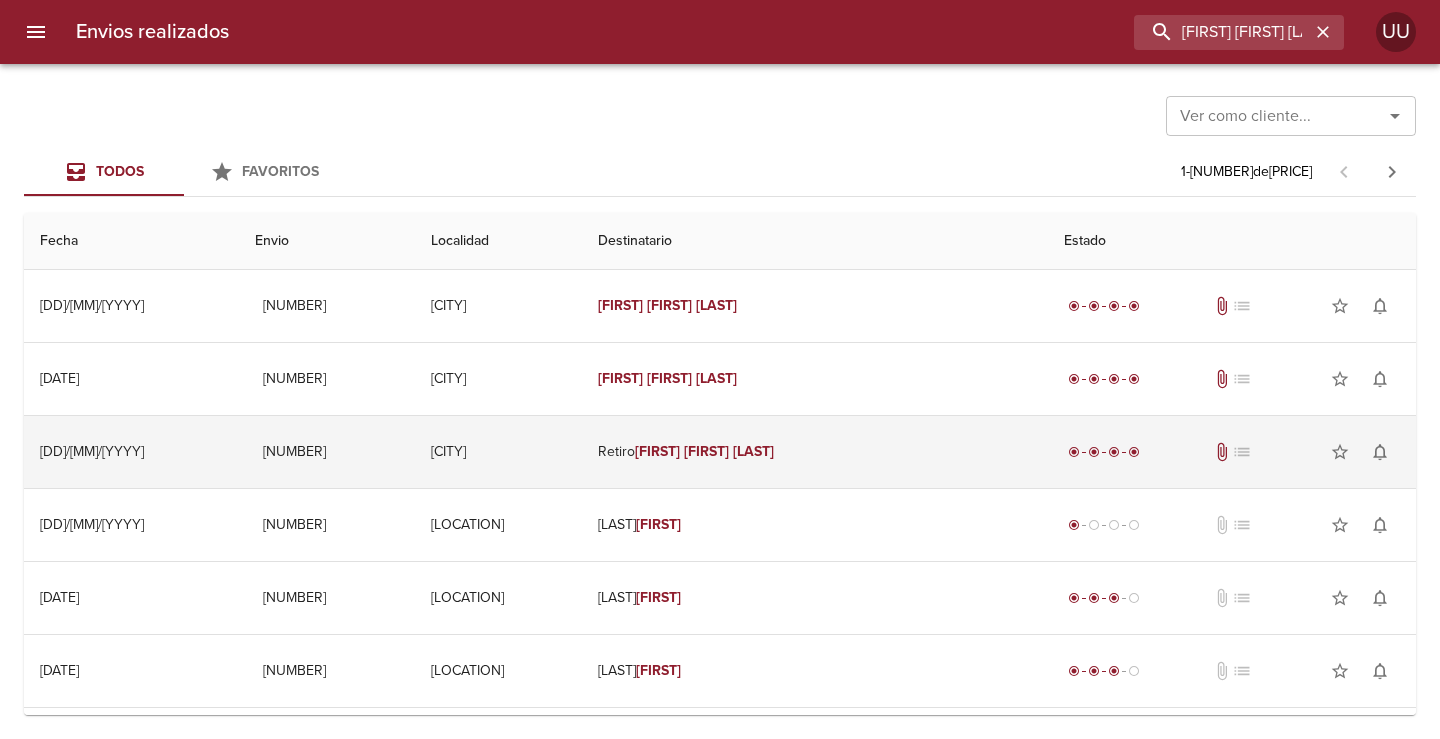 click on "[LAST]" at bounding box center (753, 451) 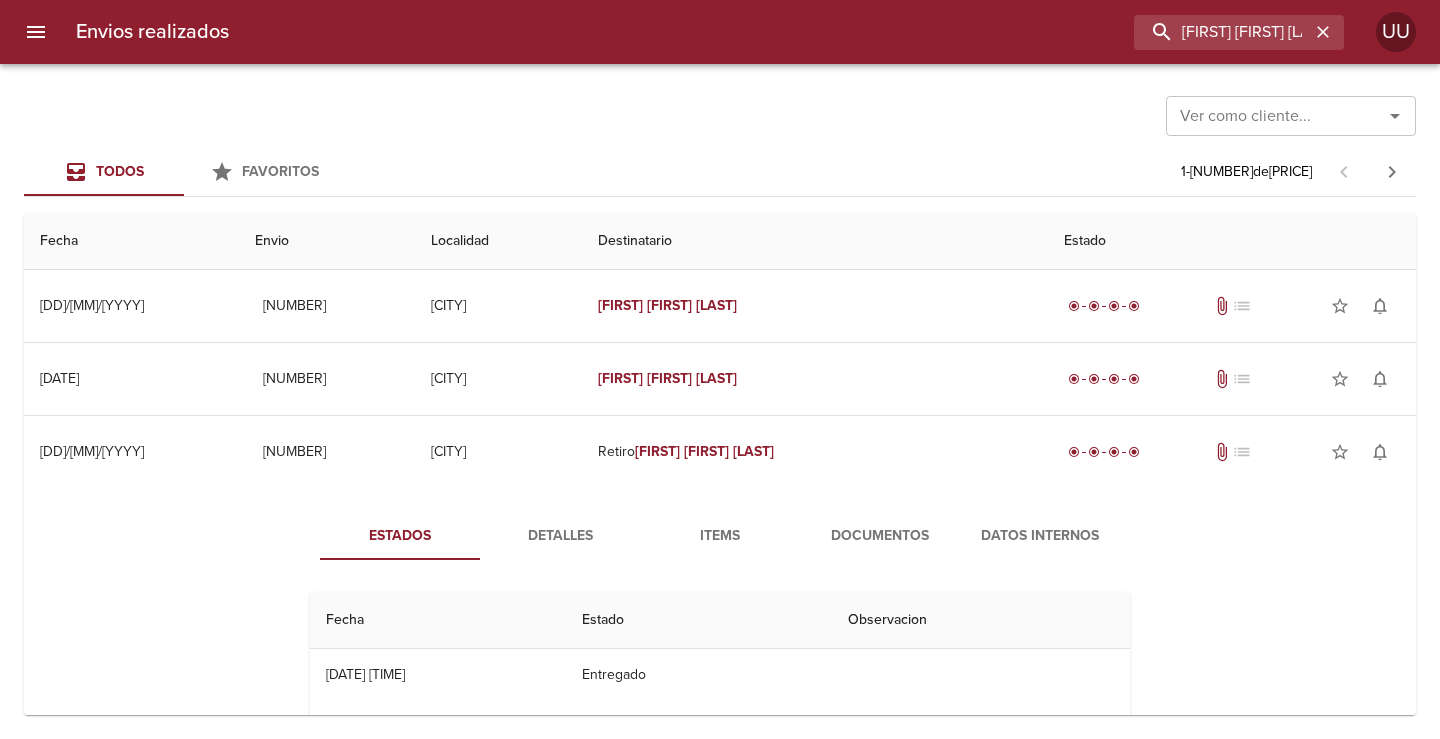 click on "Documentos" at bounding box center (880, 536) 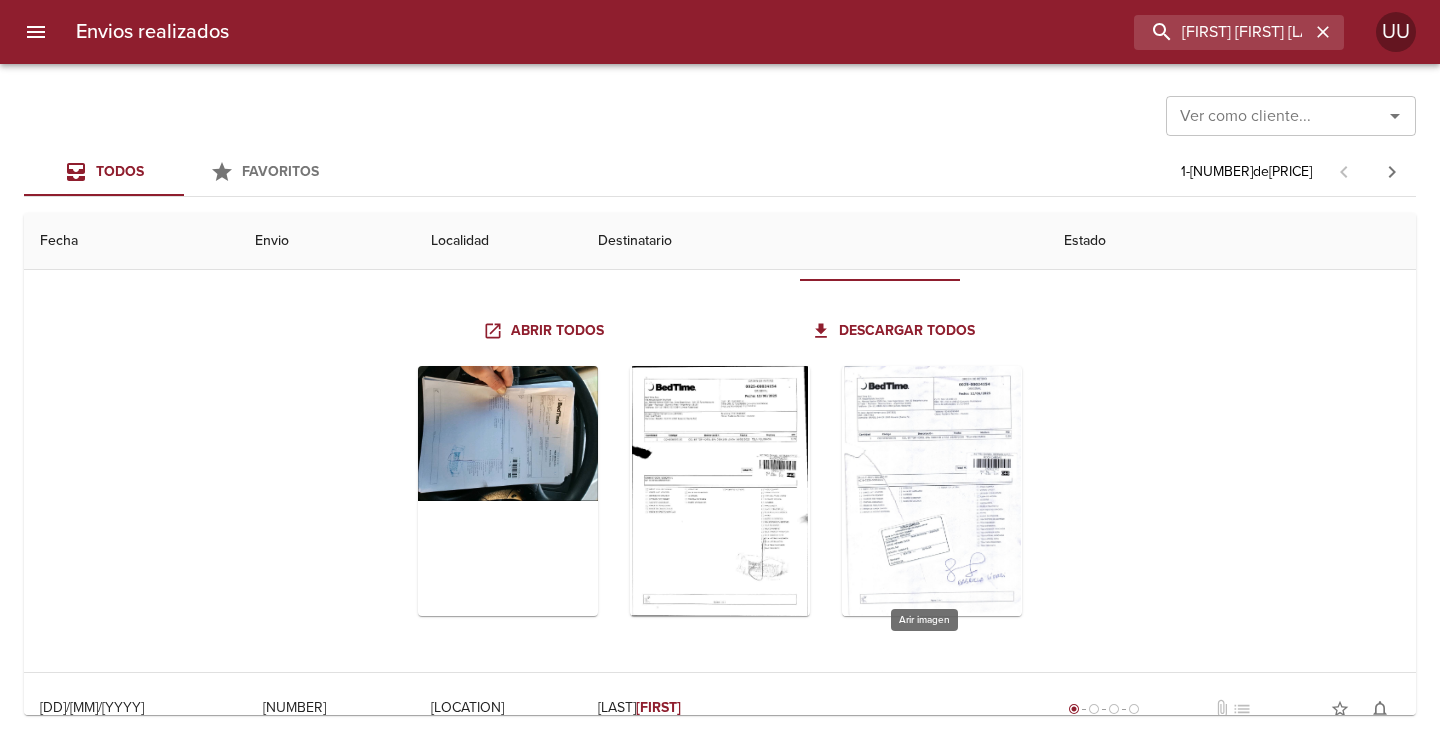 scroll, scrollTop: 300, scrollLeft: 0, axis: vertical 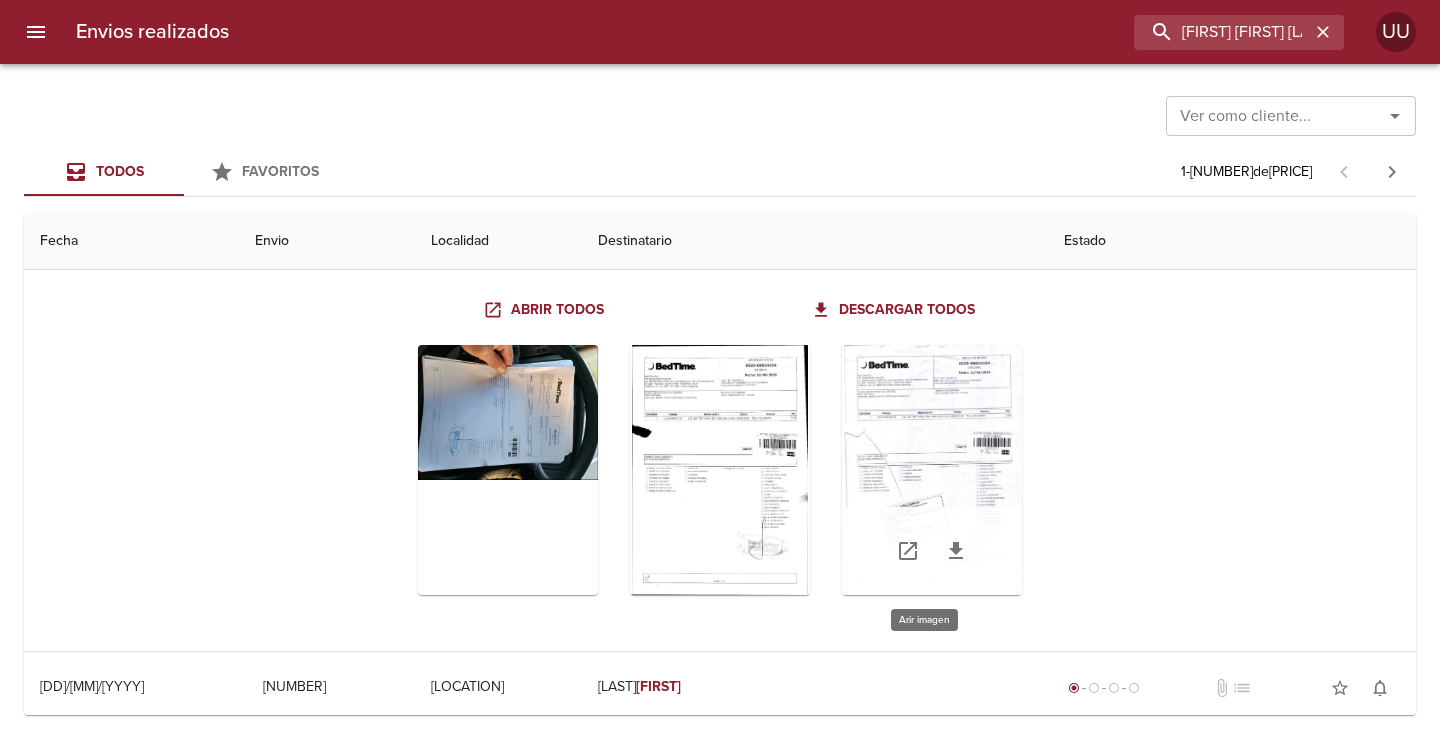 click at bounding box center [932, 470] 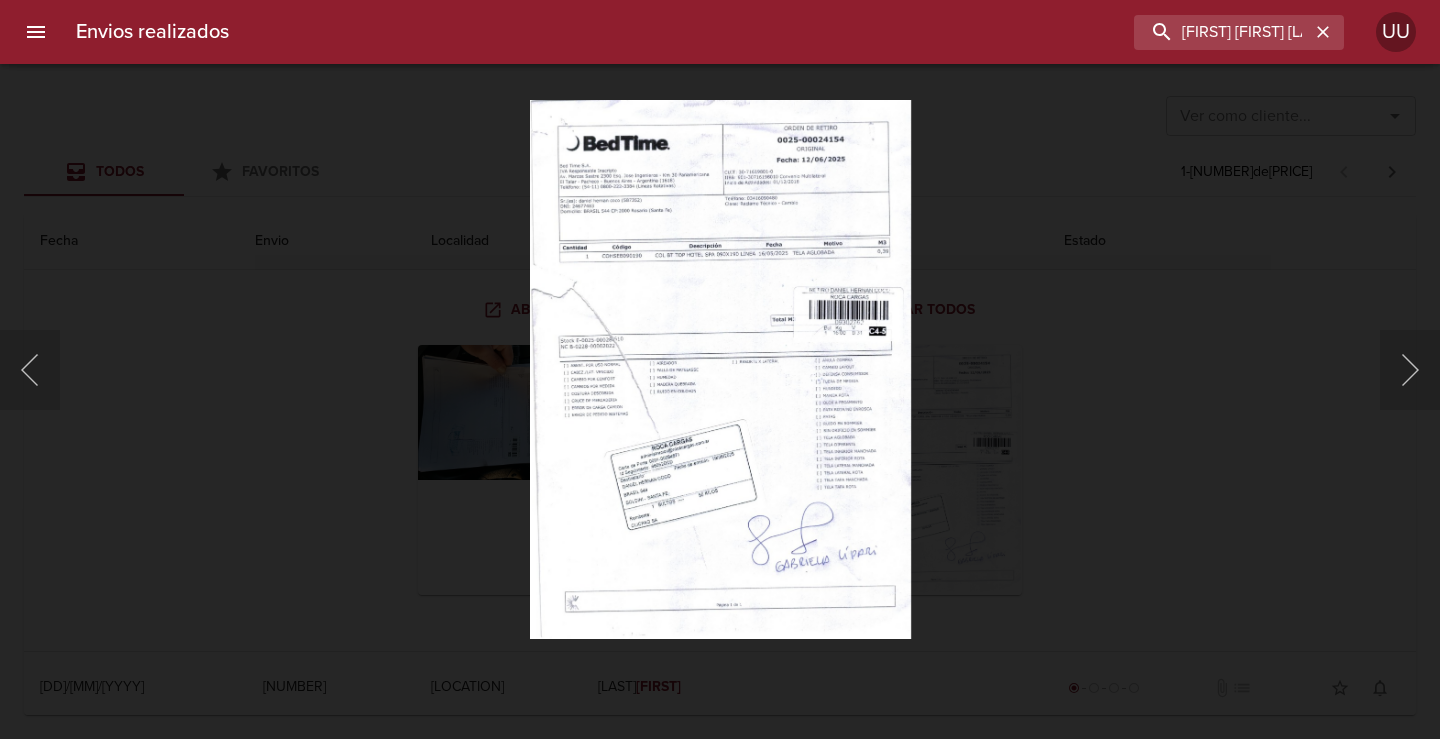 click at bounding box center [720, 369] 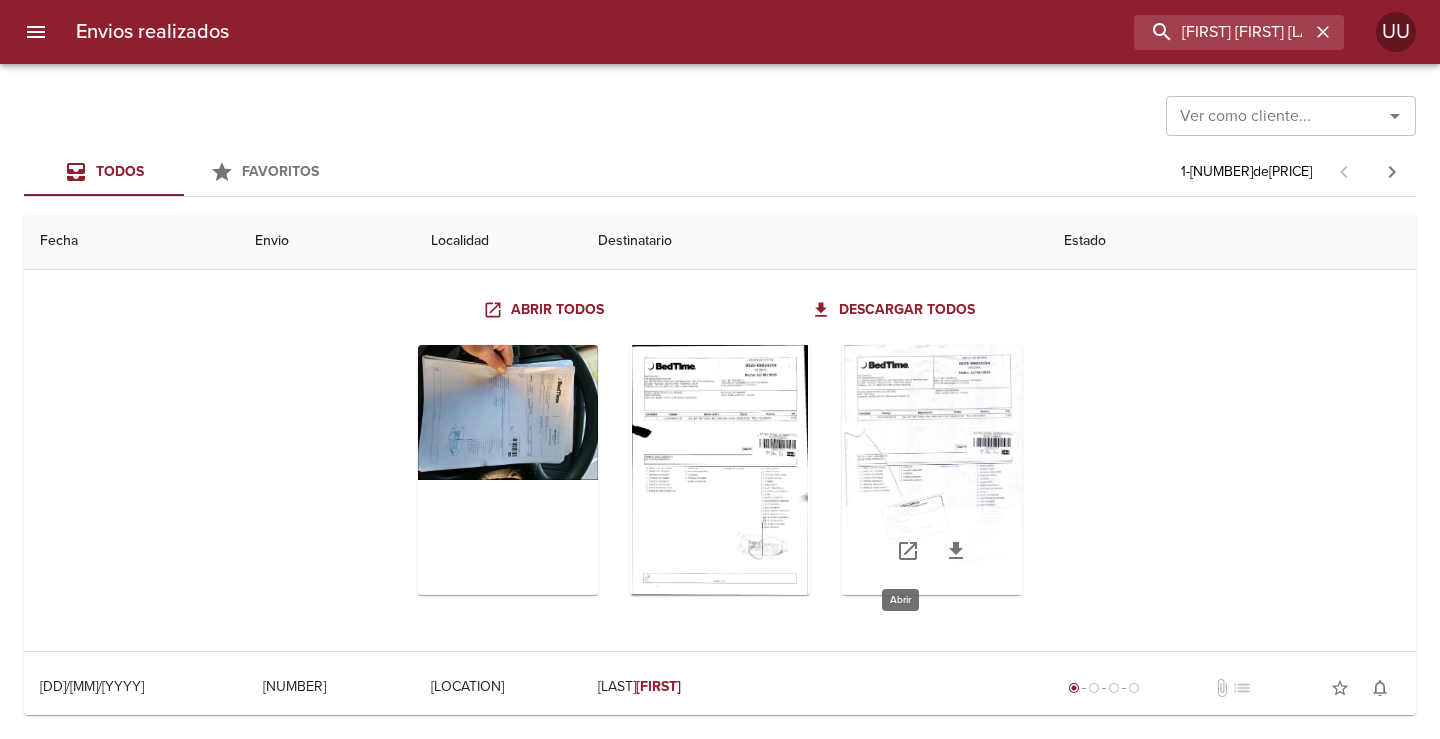 click at bounding box center [908, 551] 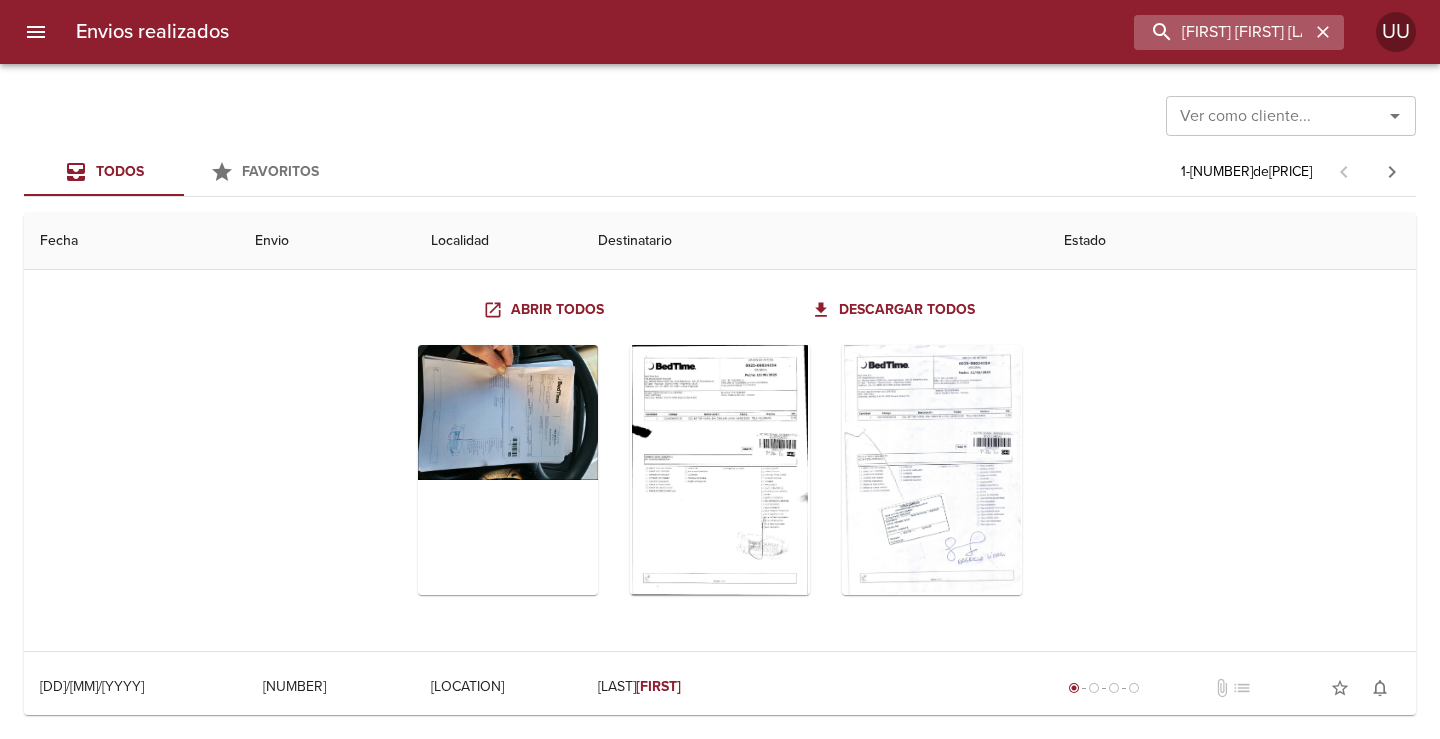 click at bounding box center (1323, 32) 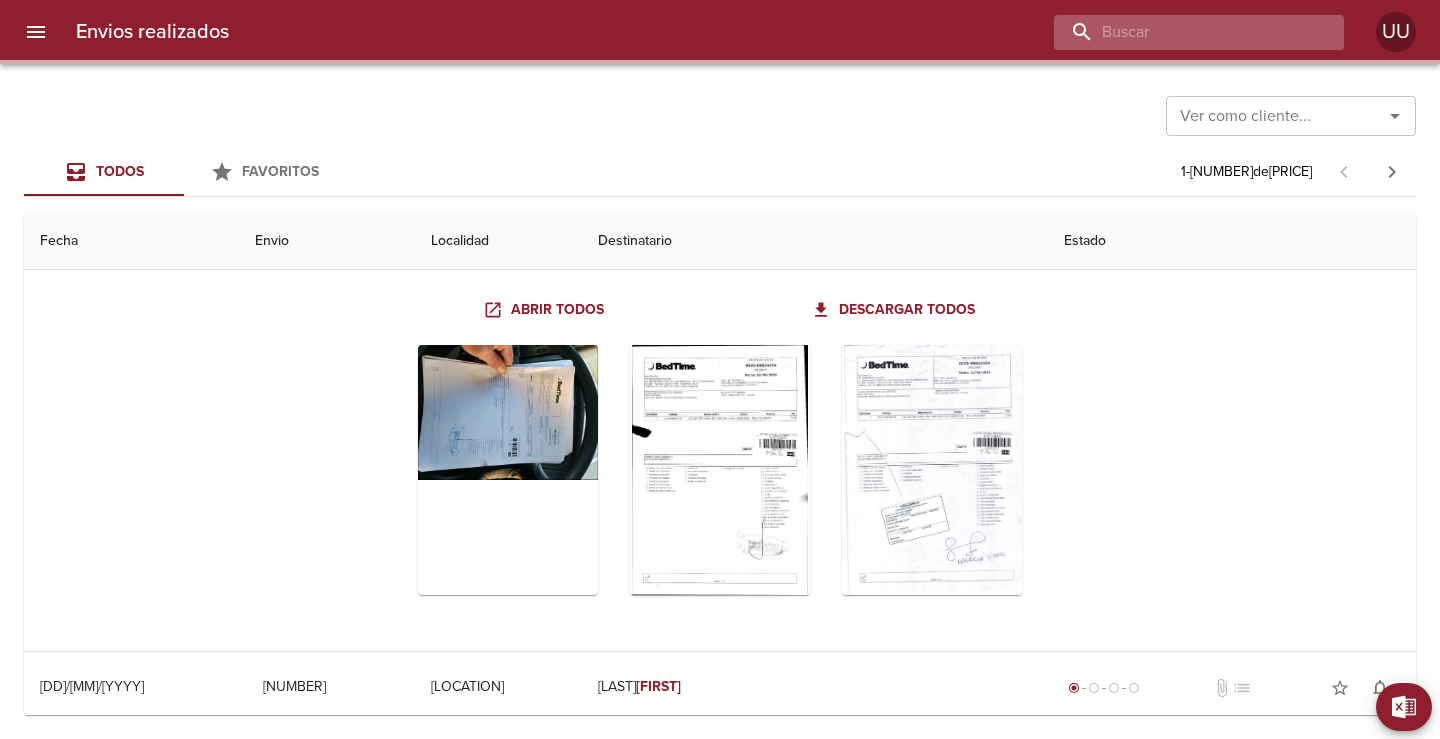 click at bounding box center (1182, 32) 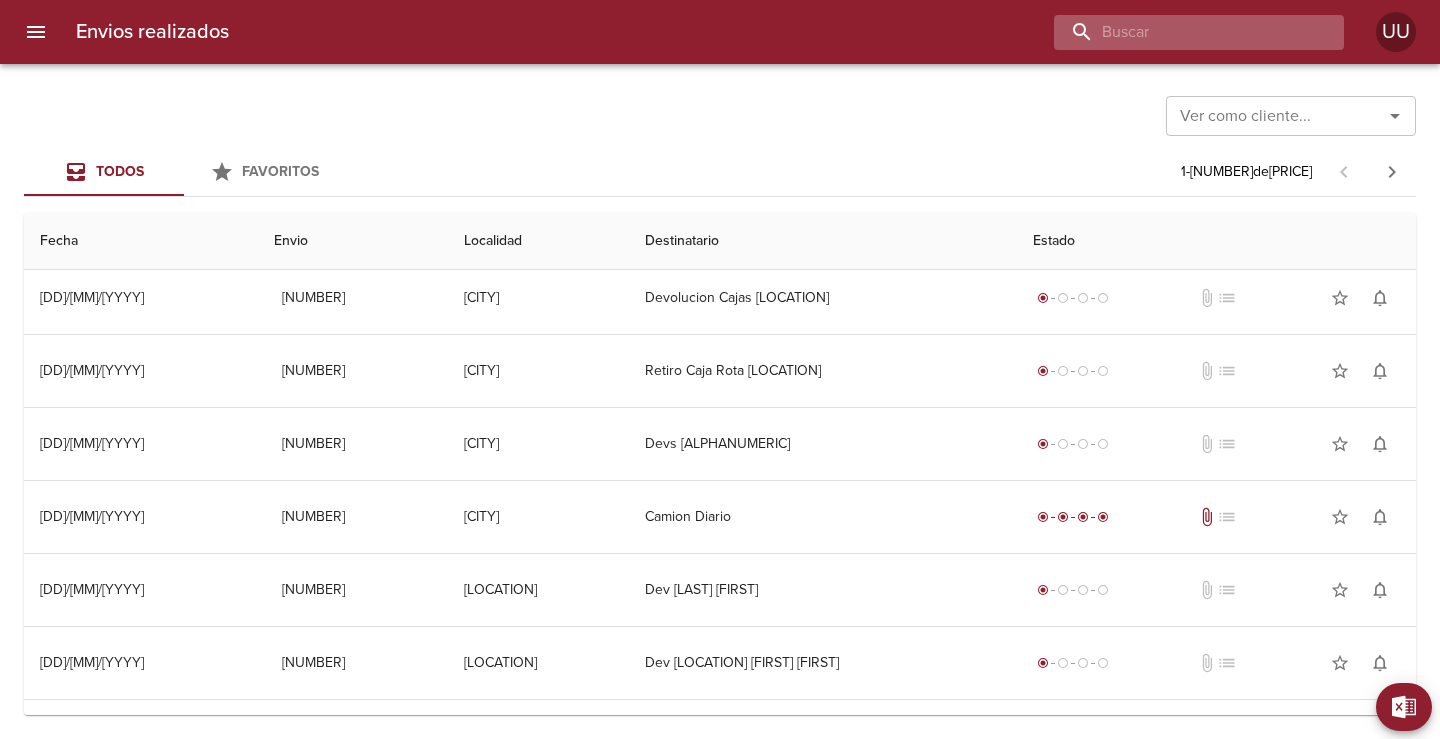 scroll, scrollTop: 0, scrollLeft: 0, axis: both 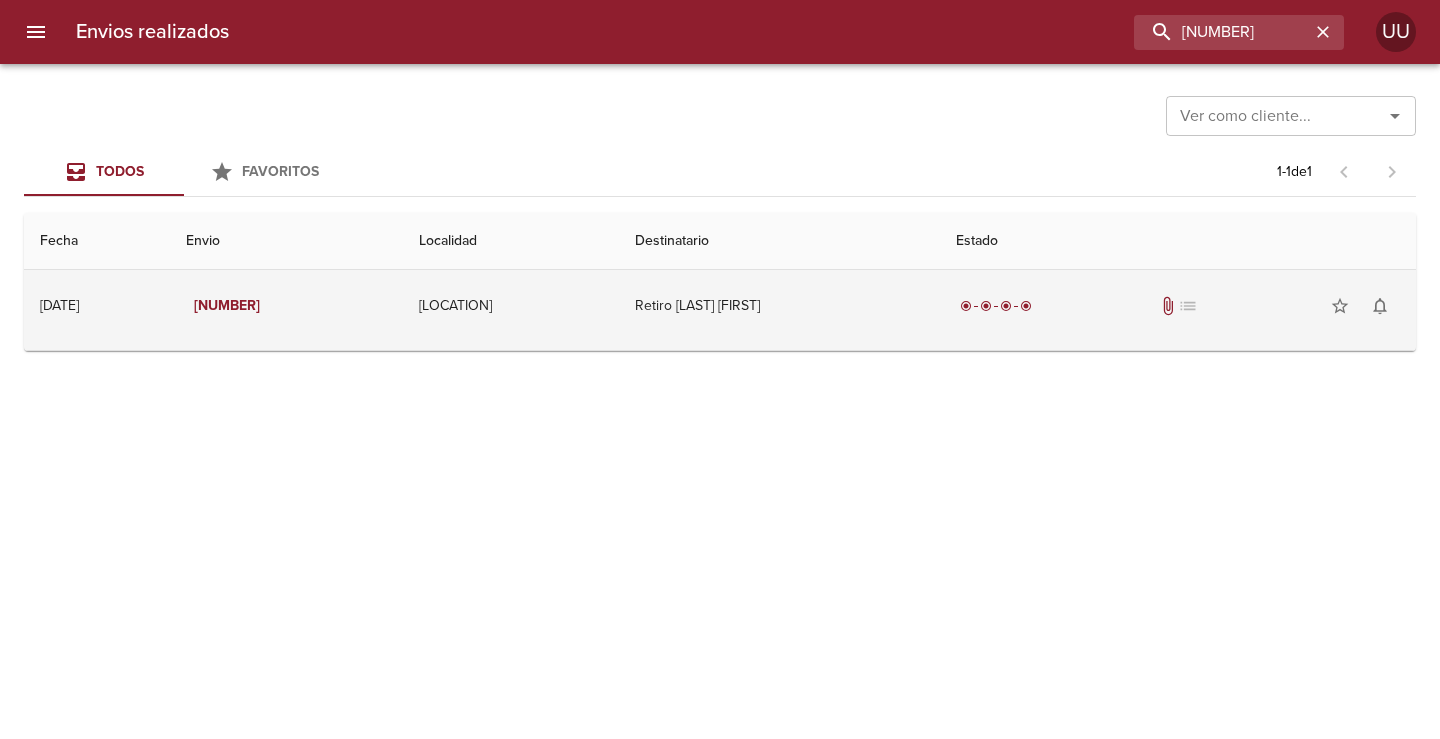 click on "Retiro [LAST] [FIRST]" at bounding box center [780, 306] 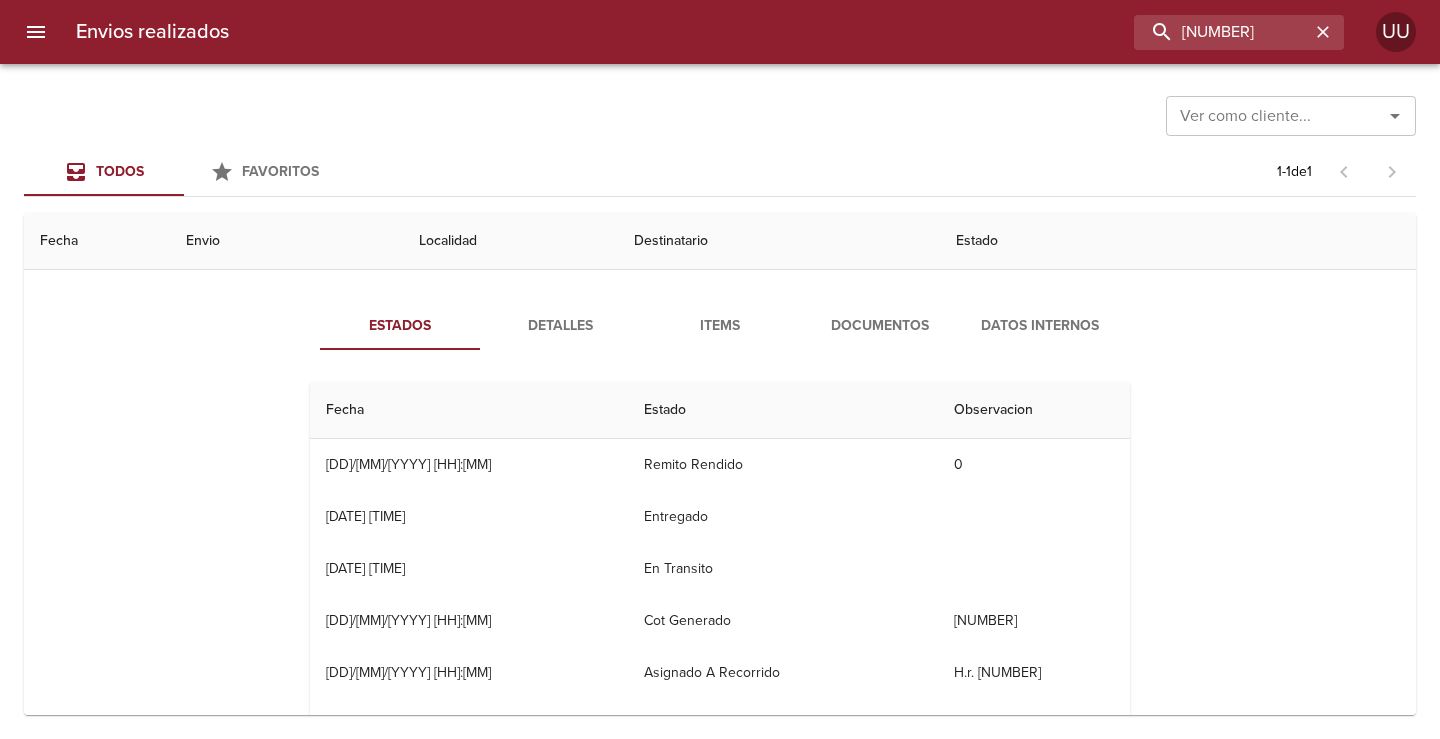 scroll, scrollTop: 100, scrollLeft: 0, axis: vertical 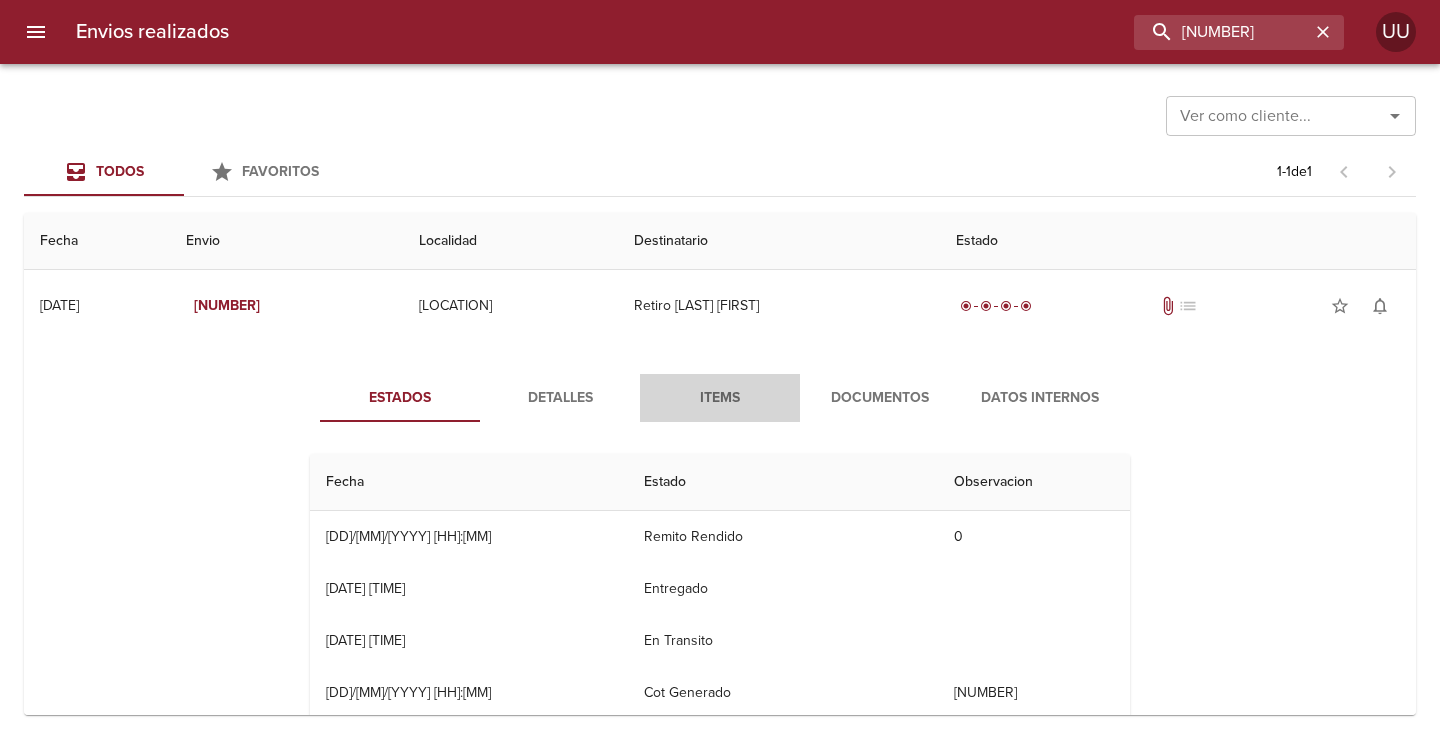click on "Items" at bounding box center [720, 398] 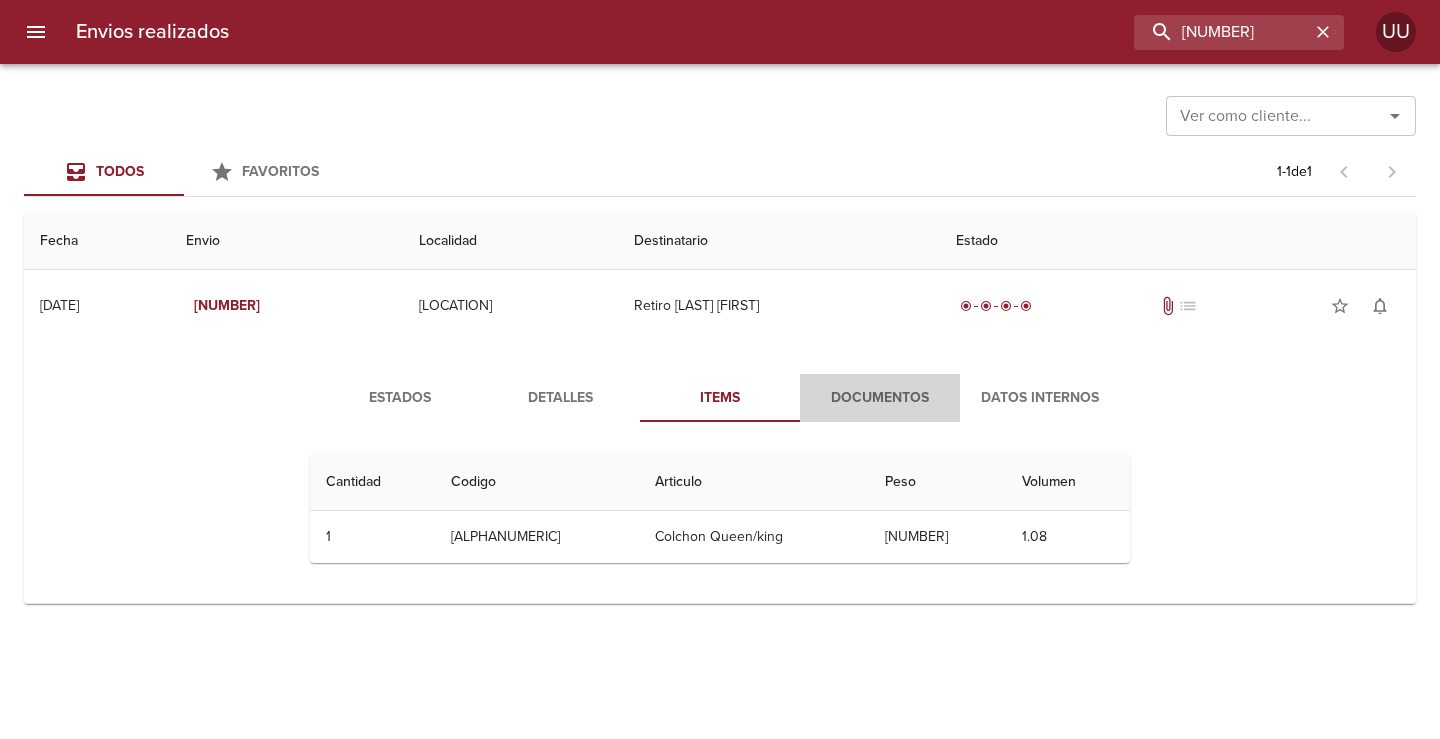 click on "Documentos" at bounding box center [880, 398] 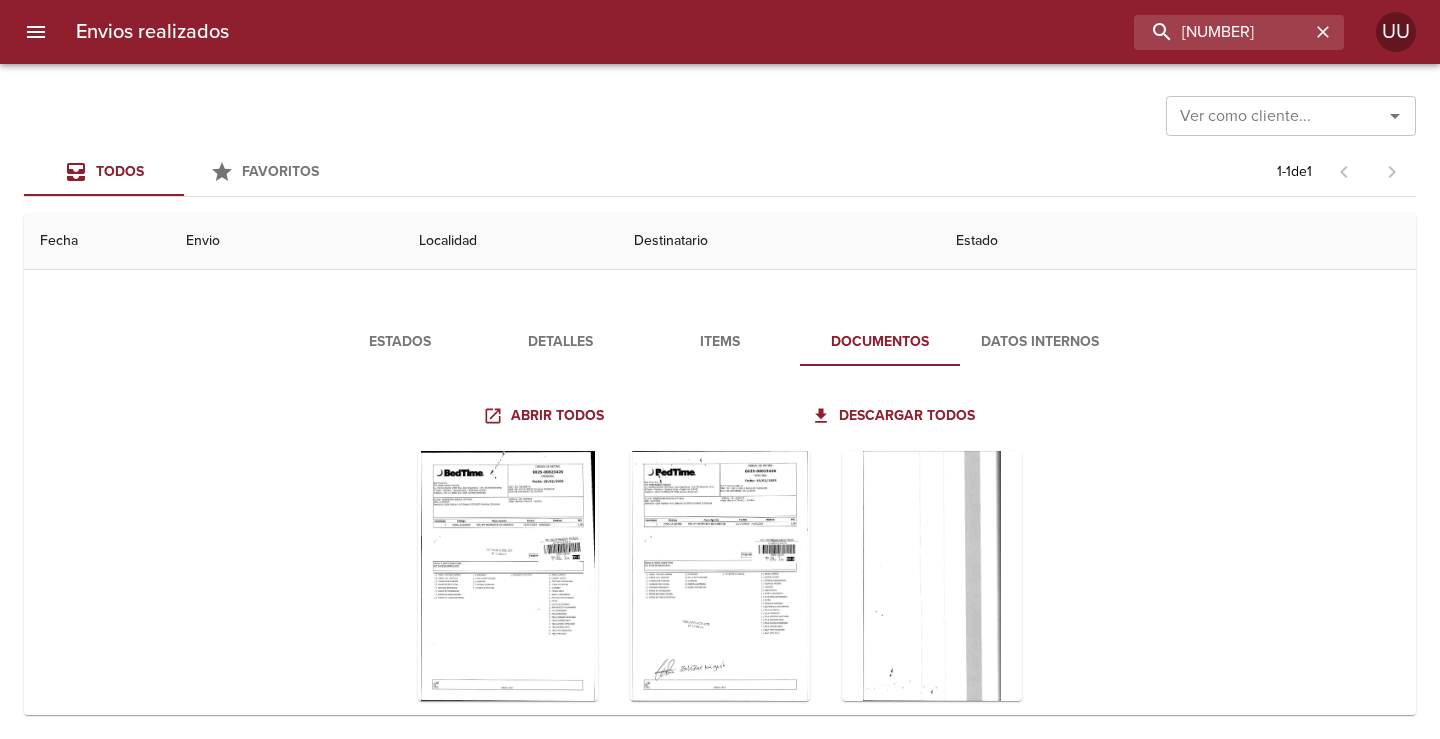 scroll, scrollTop: 99, scrollLeft: 0, axis: vertical 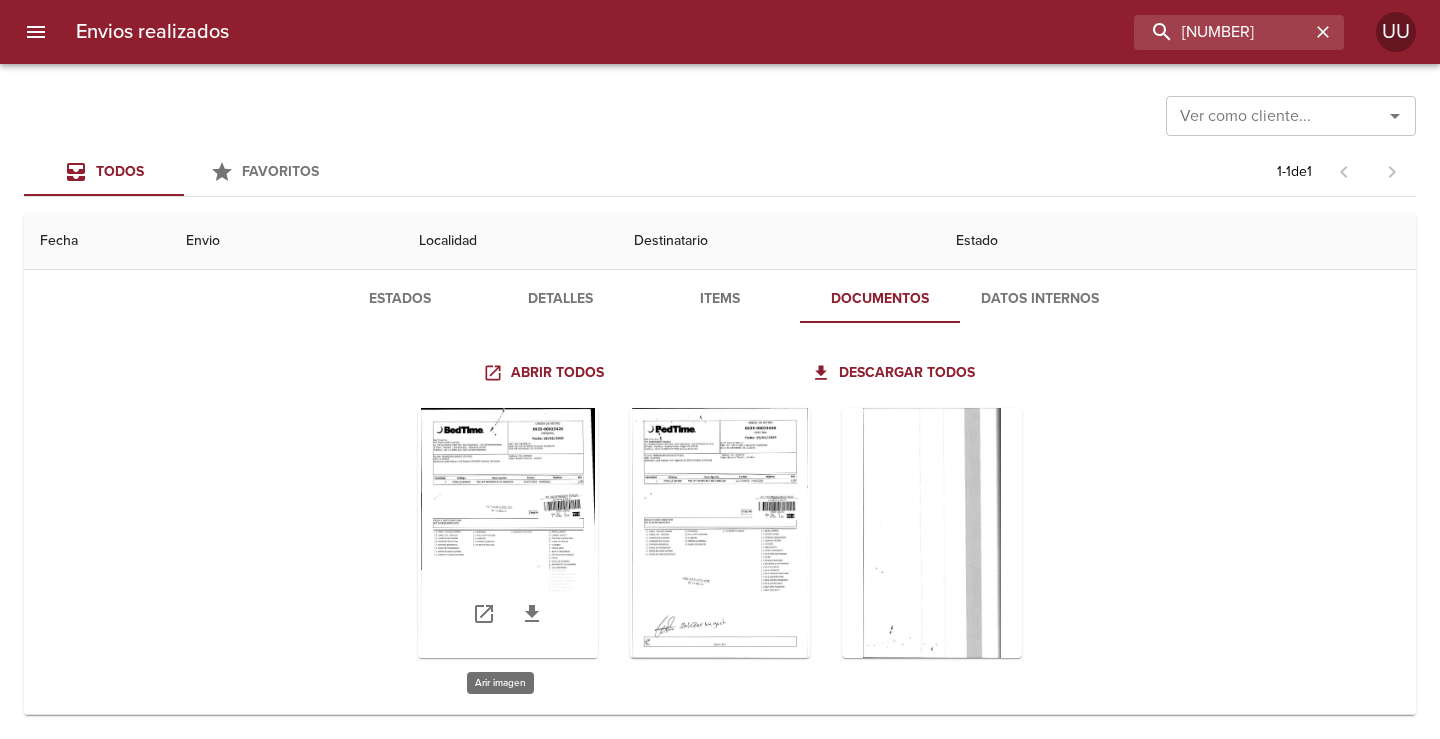click at bounding box center (508, 533) 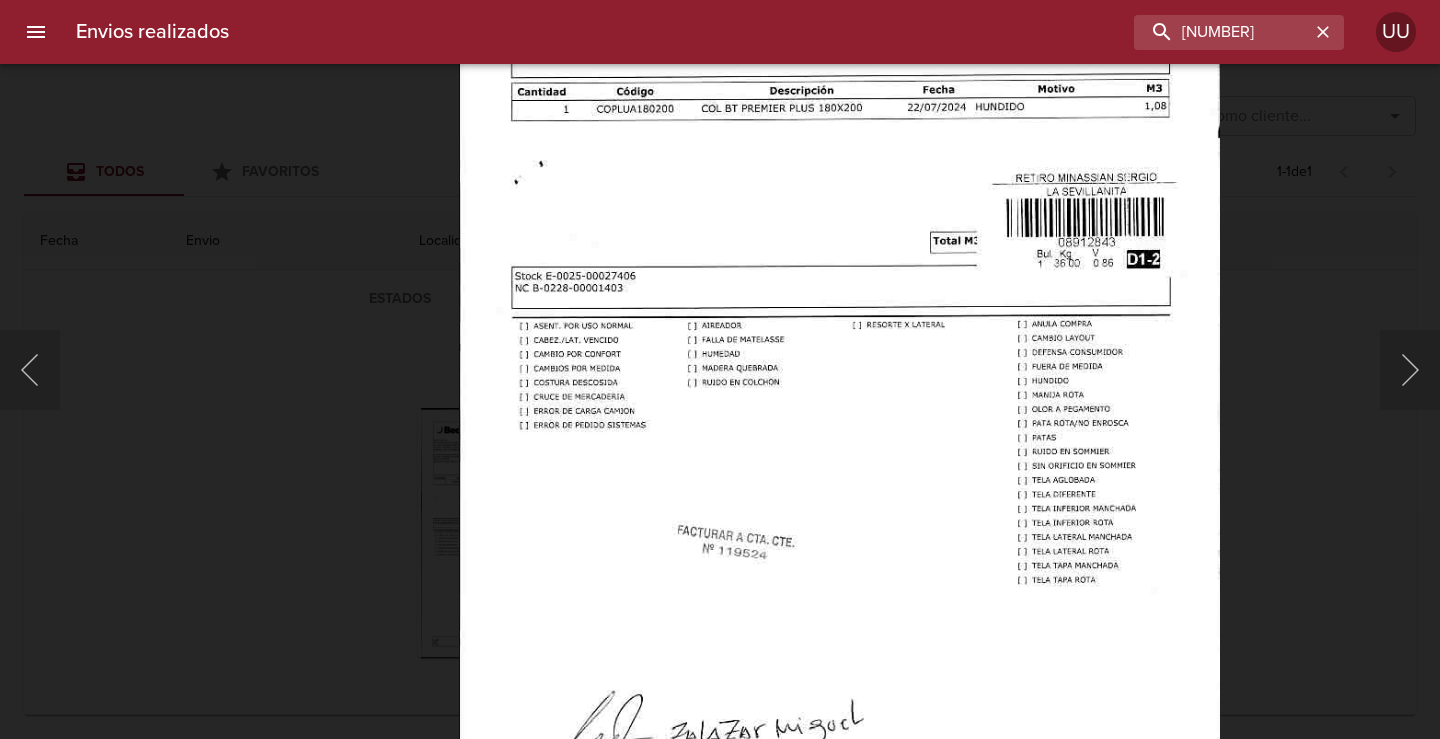 click at bounding box center (838, 333) 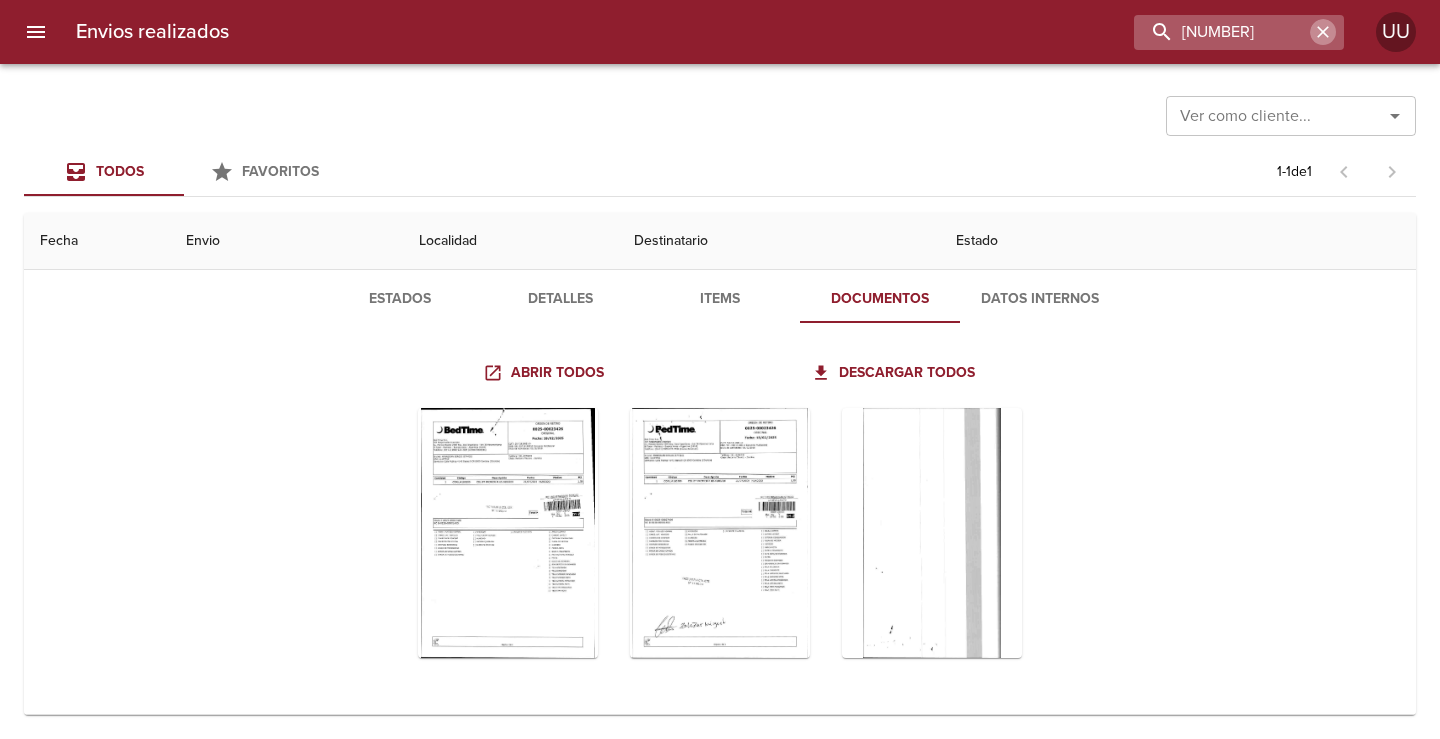 click at bounding box center (1323, 32) 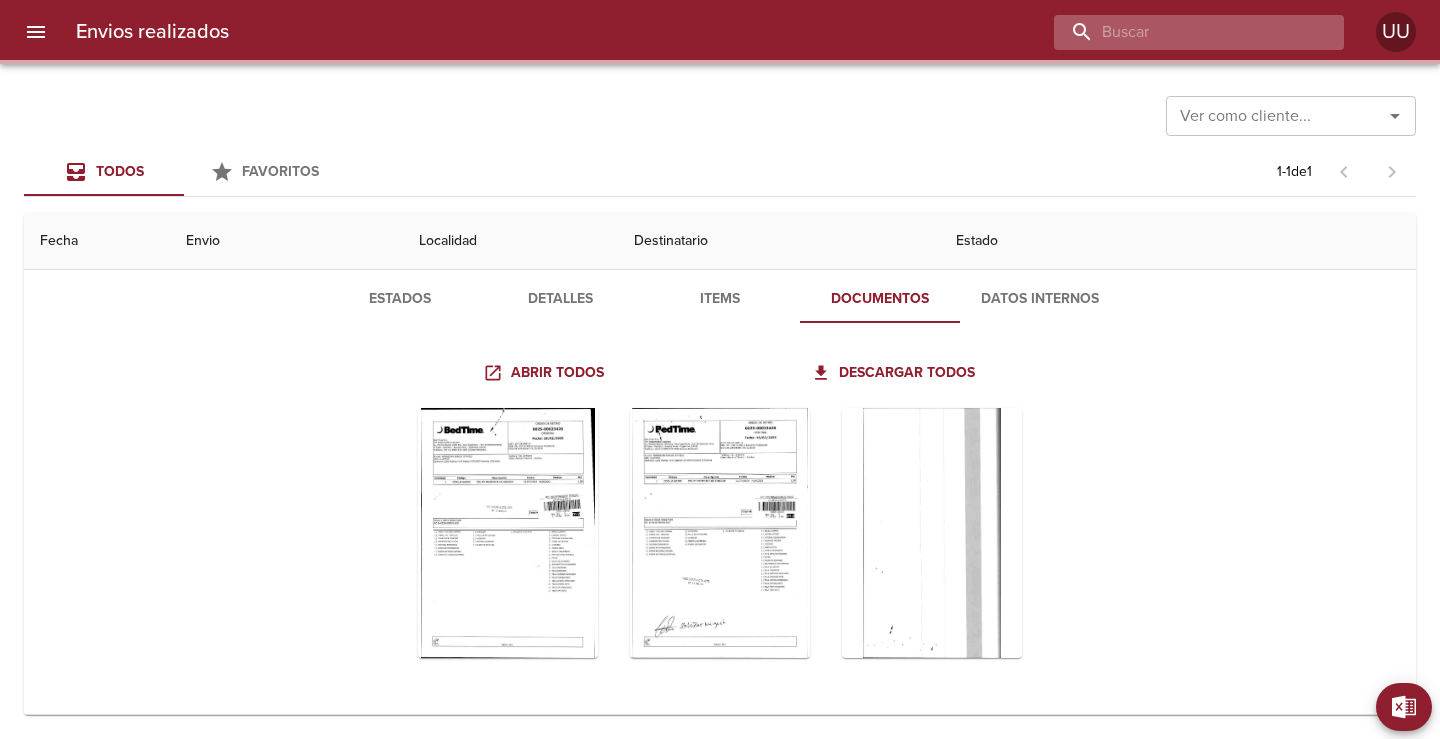 click at bounding box center (1182, 32) 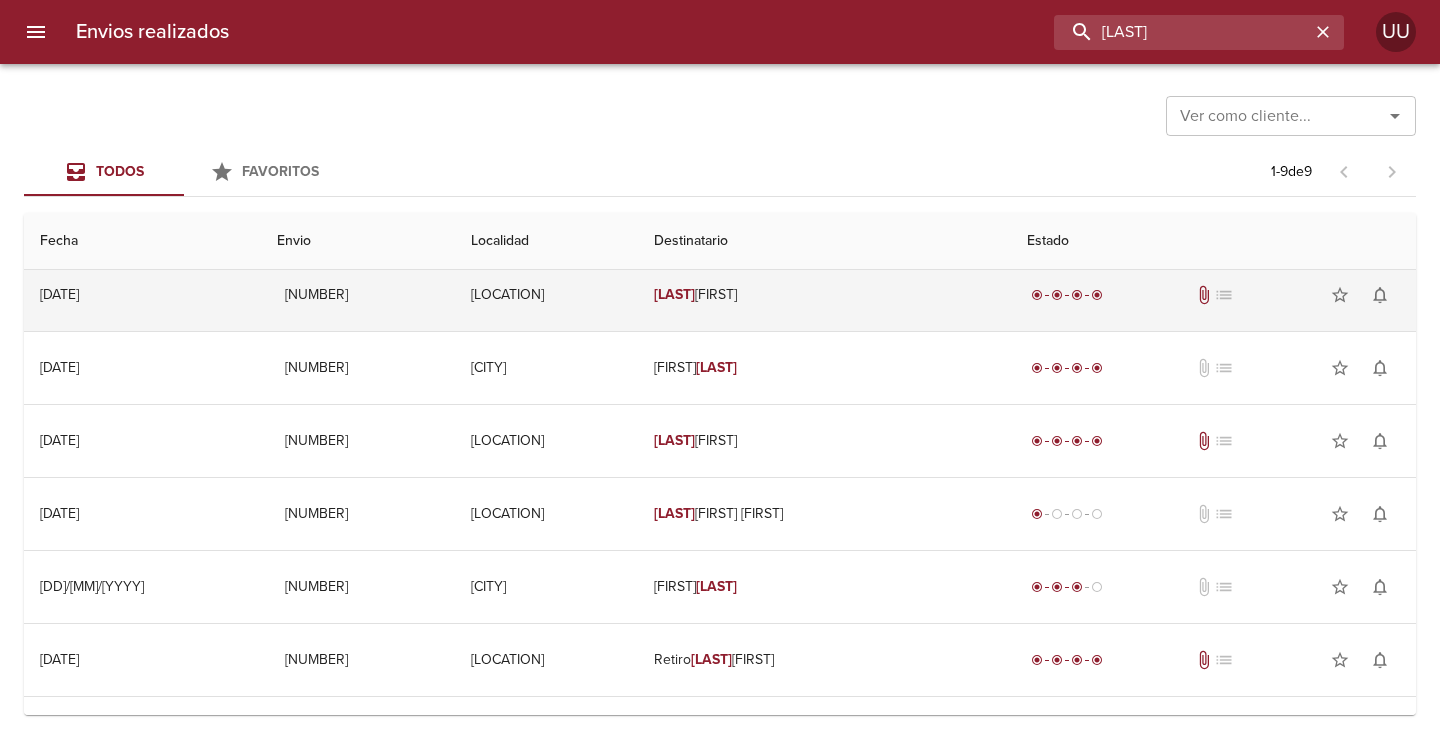scroll, scrollTop: 0, scrollLeft: 0, axis: both 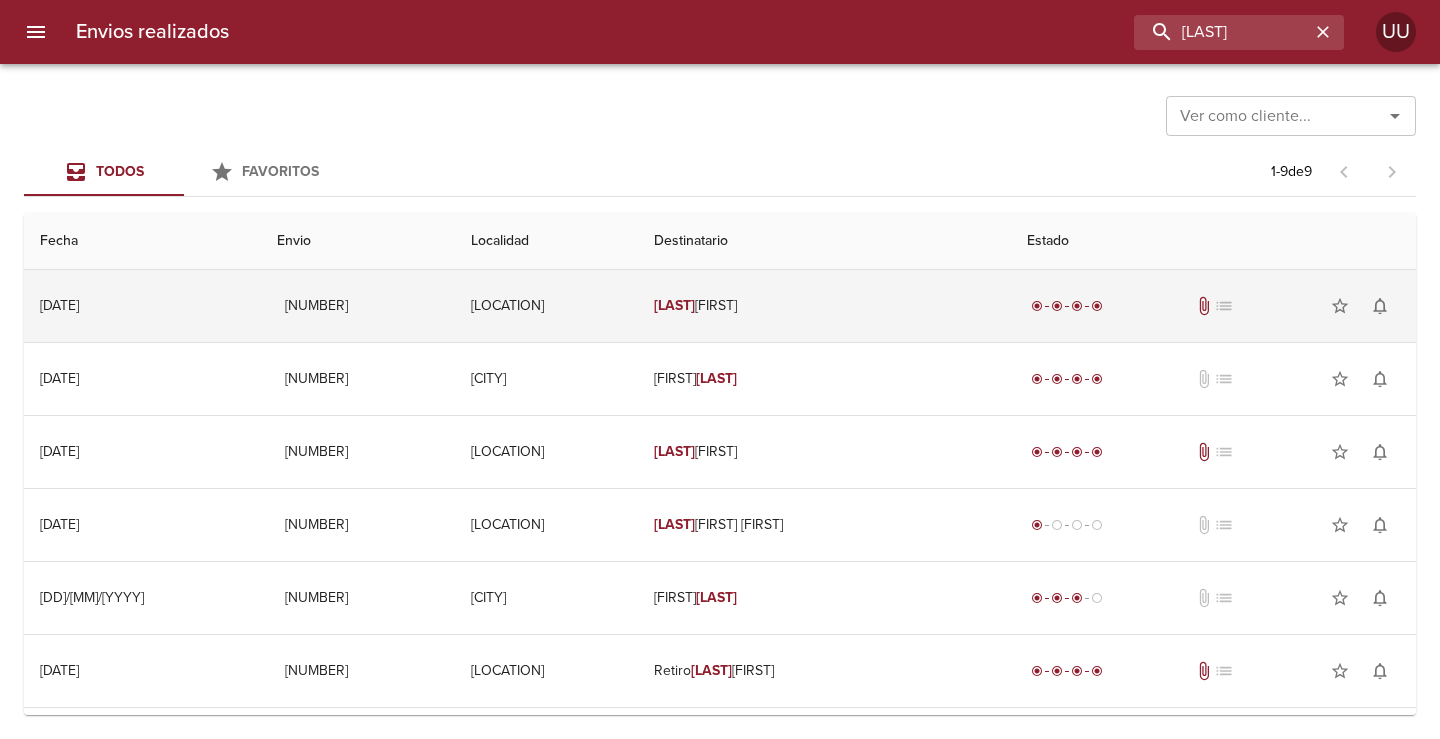 click on "[LAST] [FIRST]" at bounding box center (824, 306) 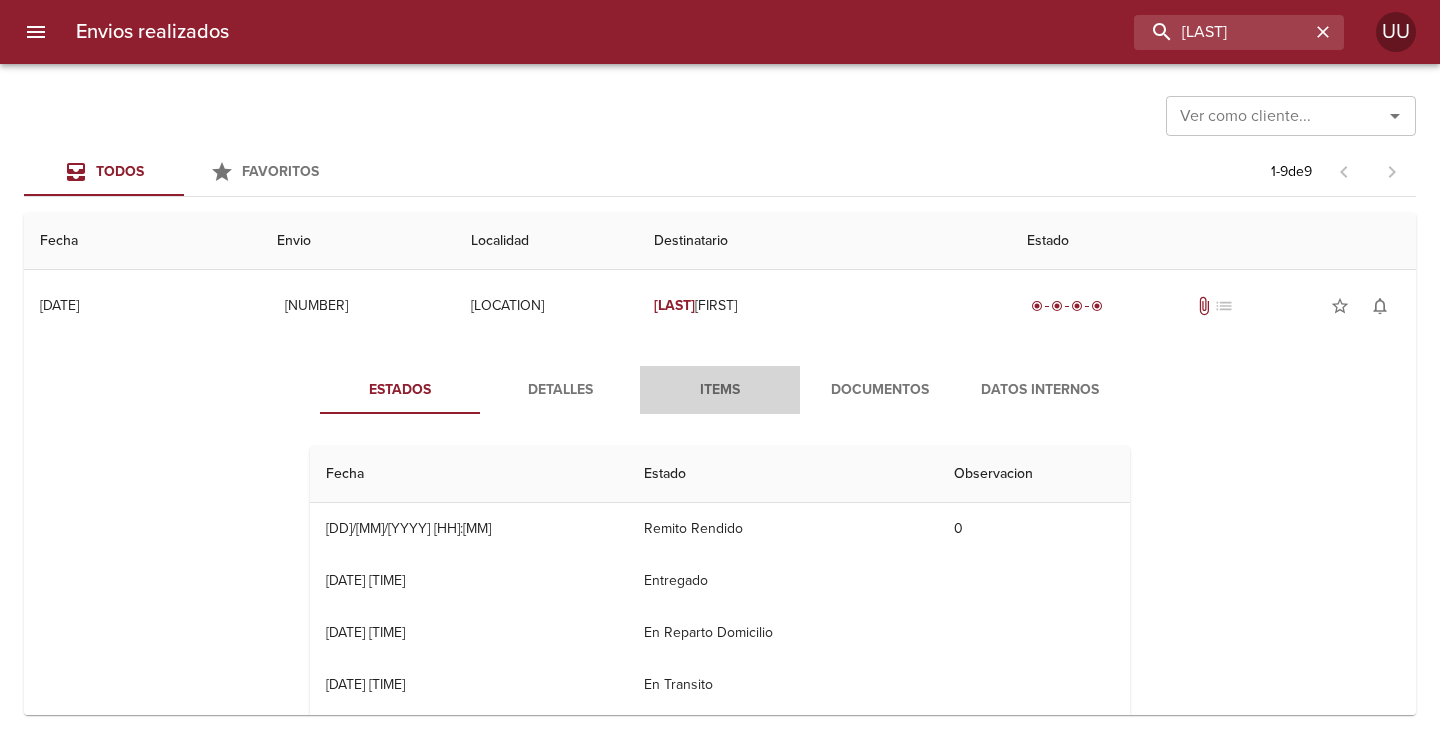 click on "Items" at bounding box center [720, 390] 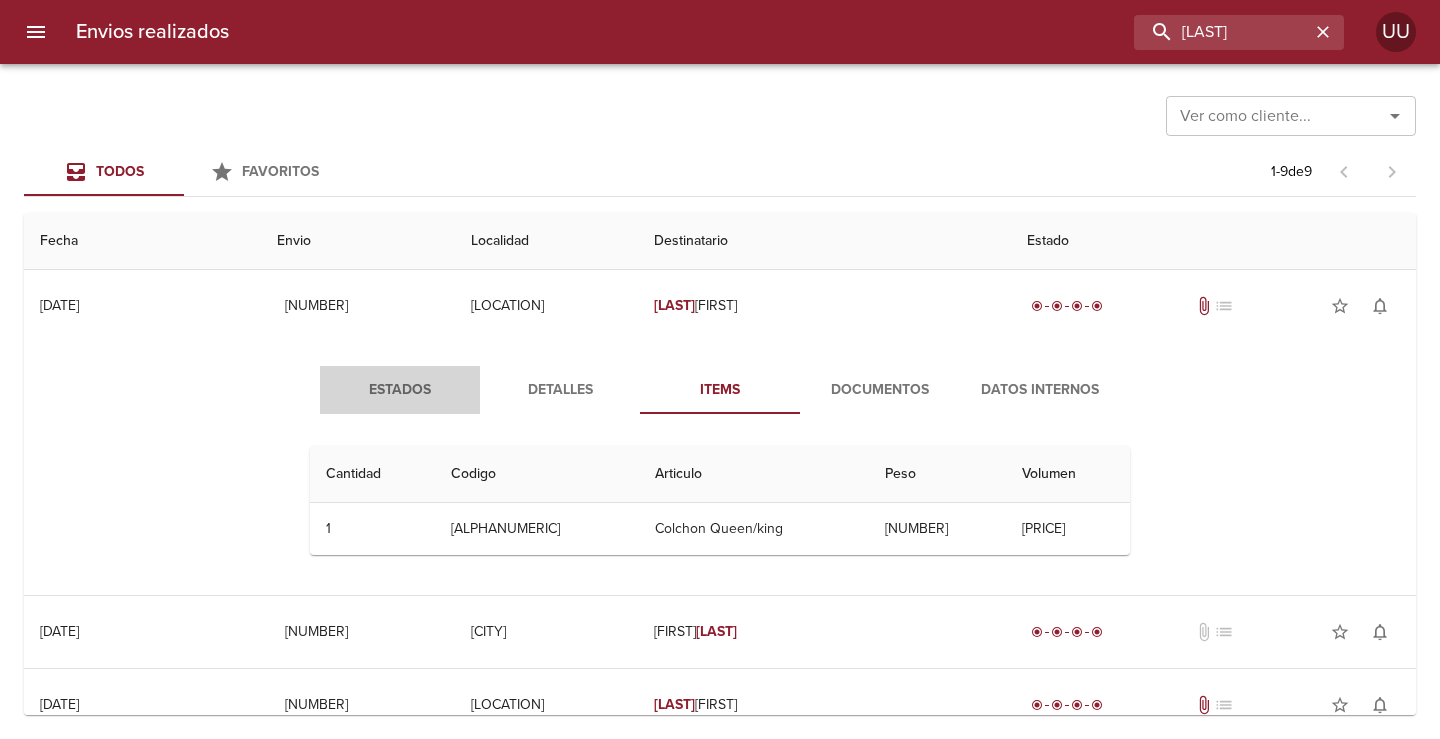 click on "Estados" at bounding box center [400, 390] 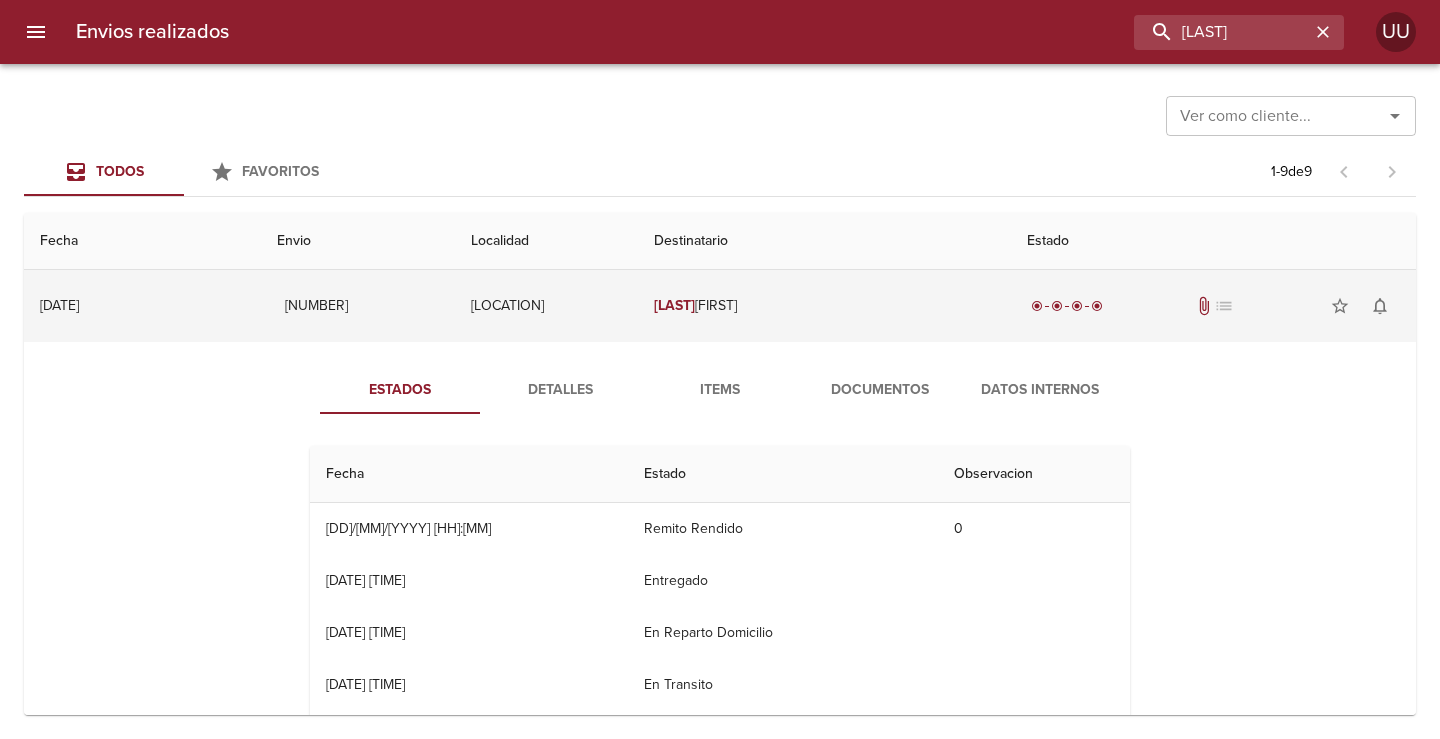 click on "[LAST] [FIRST]" at bounding box center [824, 306] 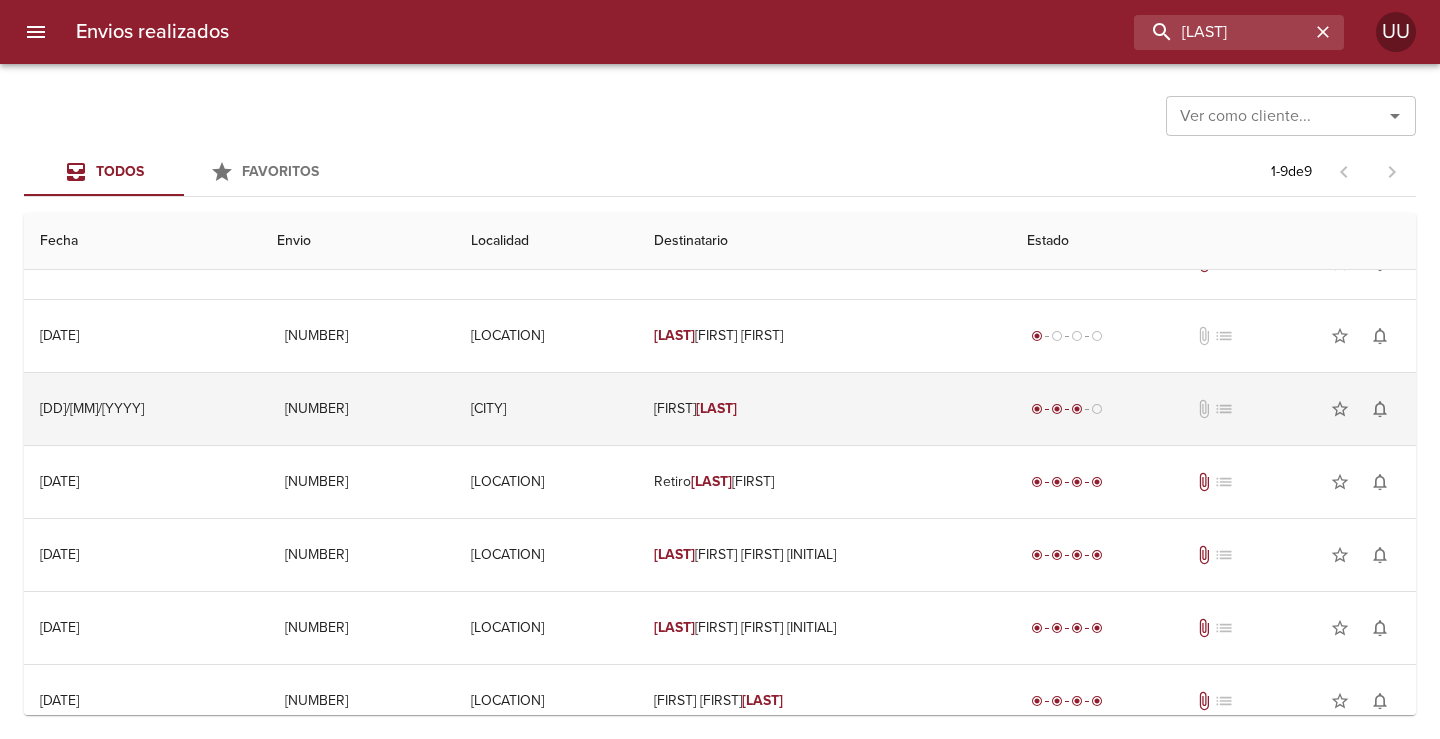 scroll, scrollTop: 212, scrollLeft: 0, axis: vertical 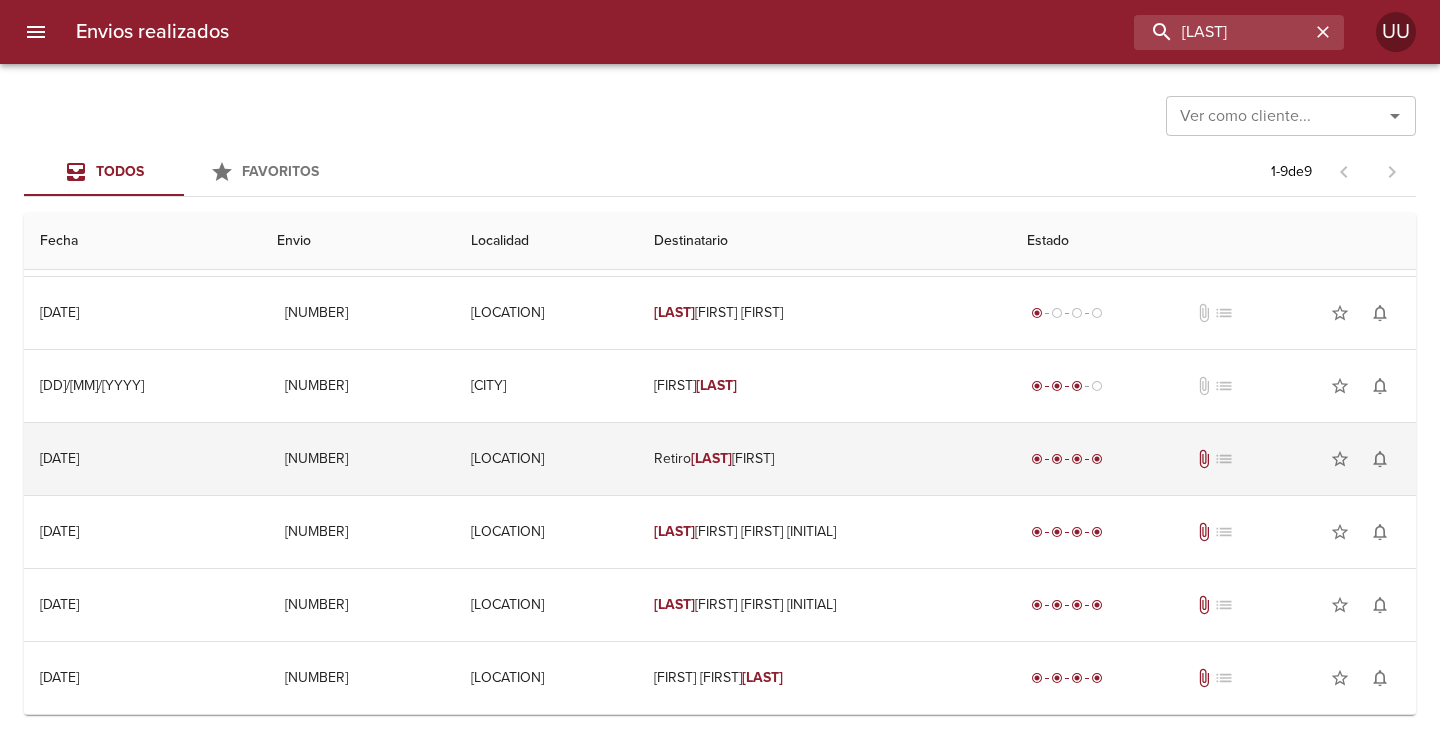 click on "Retiro  [LAST] [FIRST]" at bounding box center (824, 459) 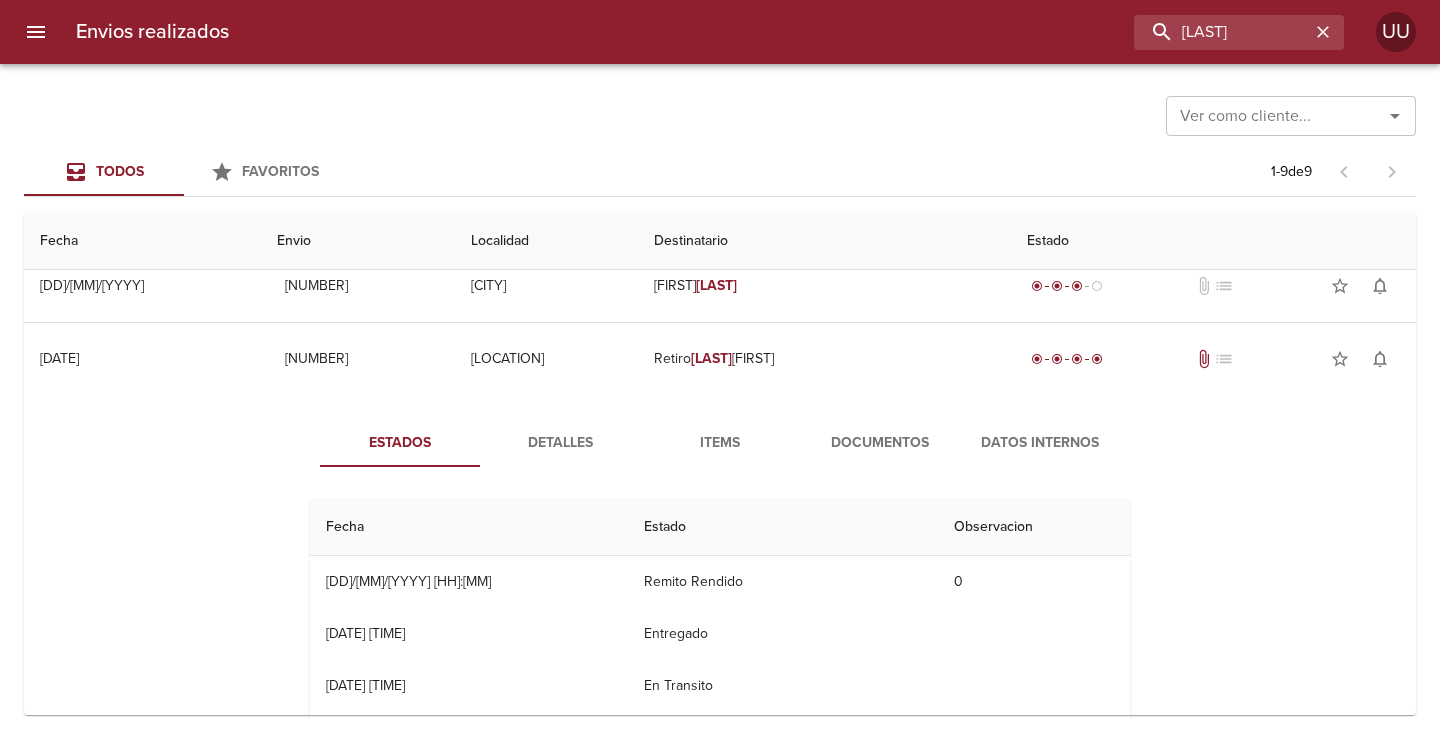 click on "Documentos" at bounding box center [880, 443] 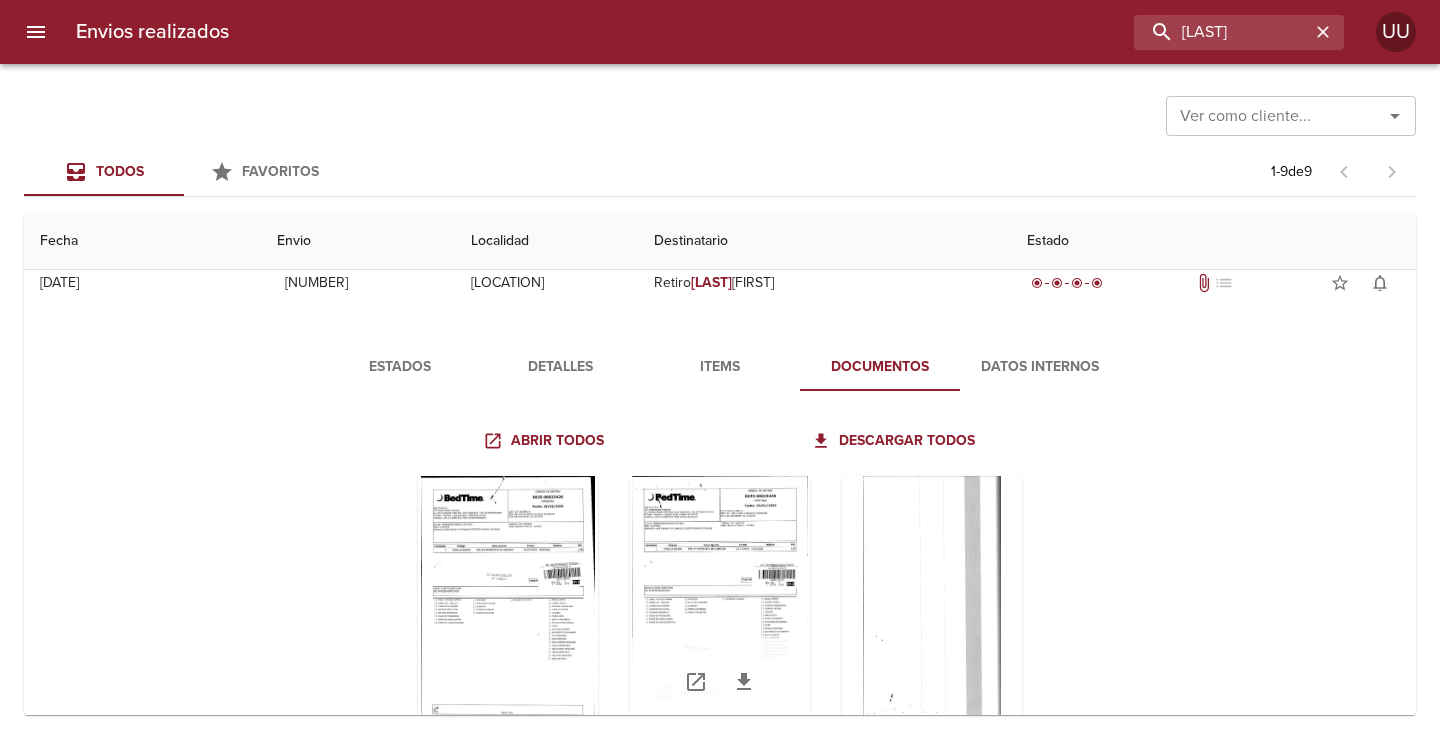 scroll, scrollTop: 400, scrollLeft: 0, axis: vertical 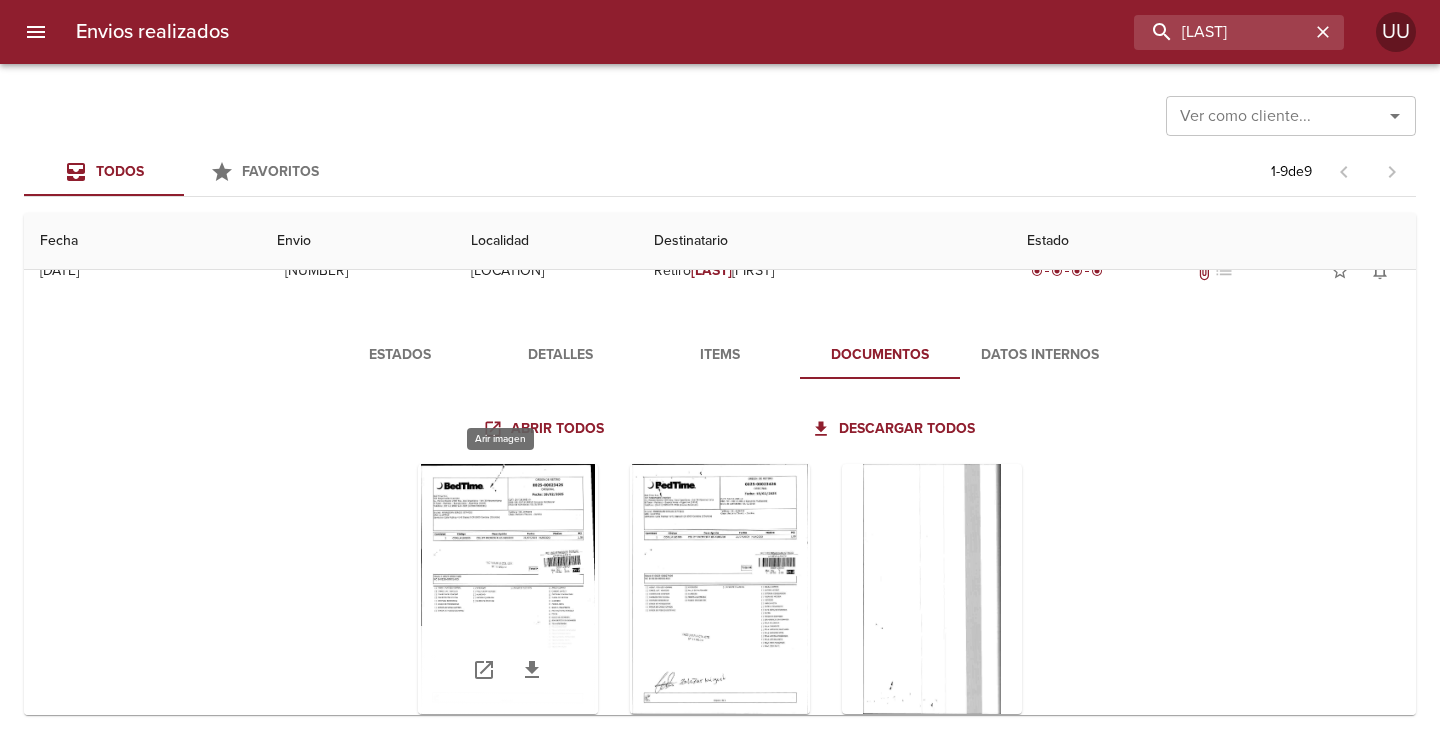 click at bounding box center (508, 589) 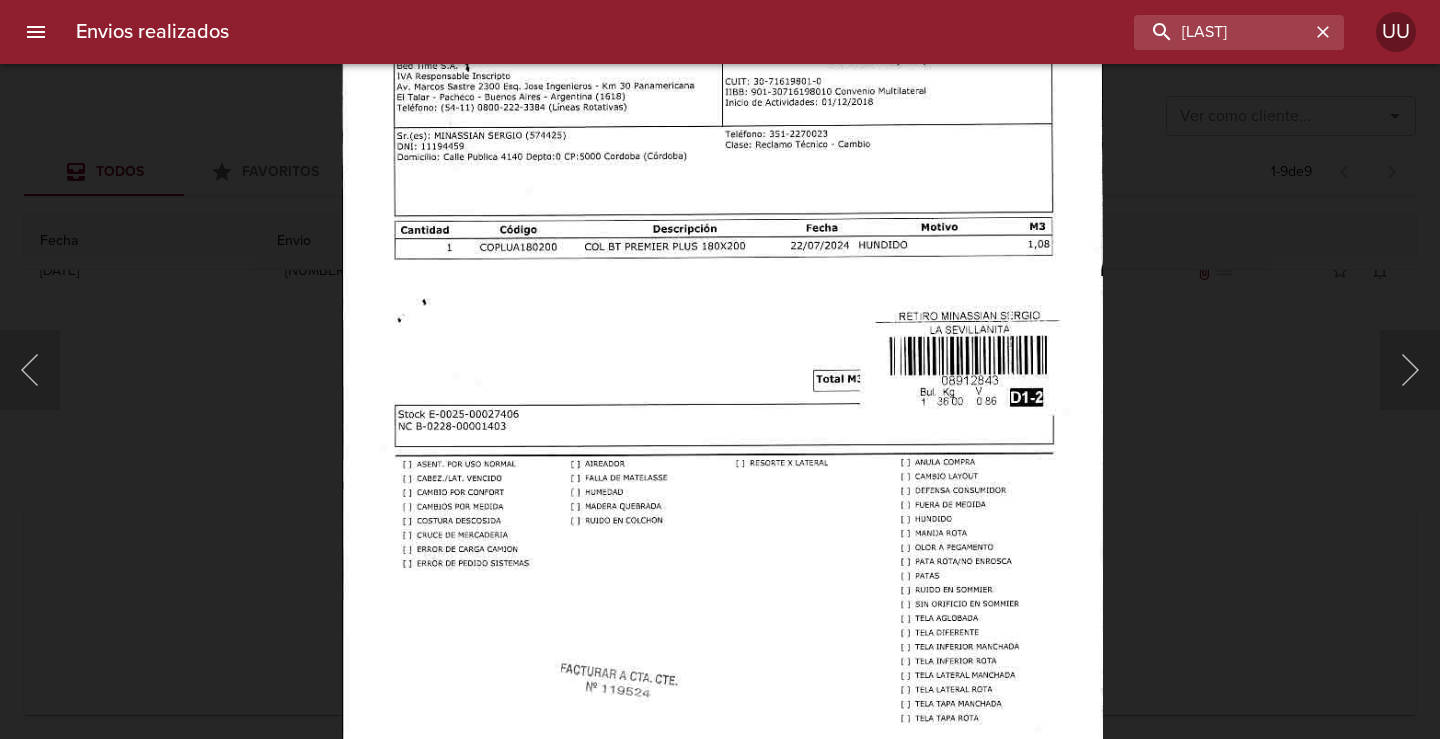 click at bounding box center [722, 471] 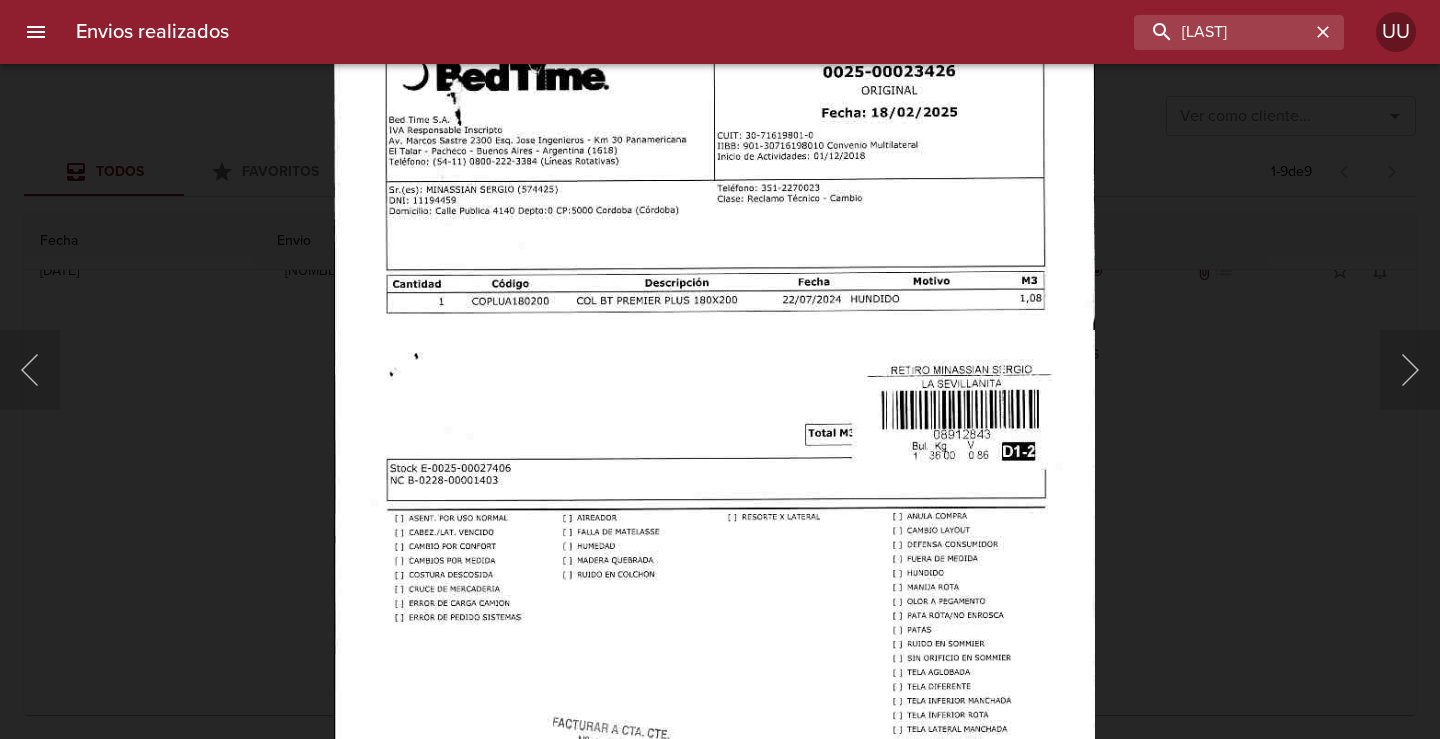 click at bounding box center [714, 525] 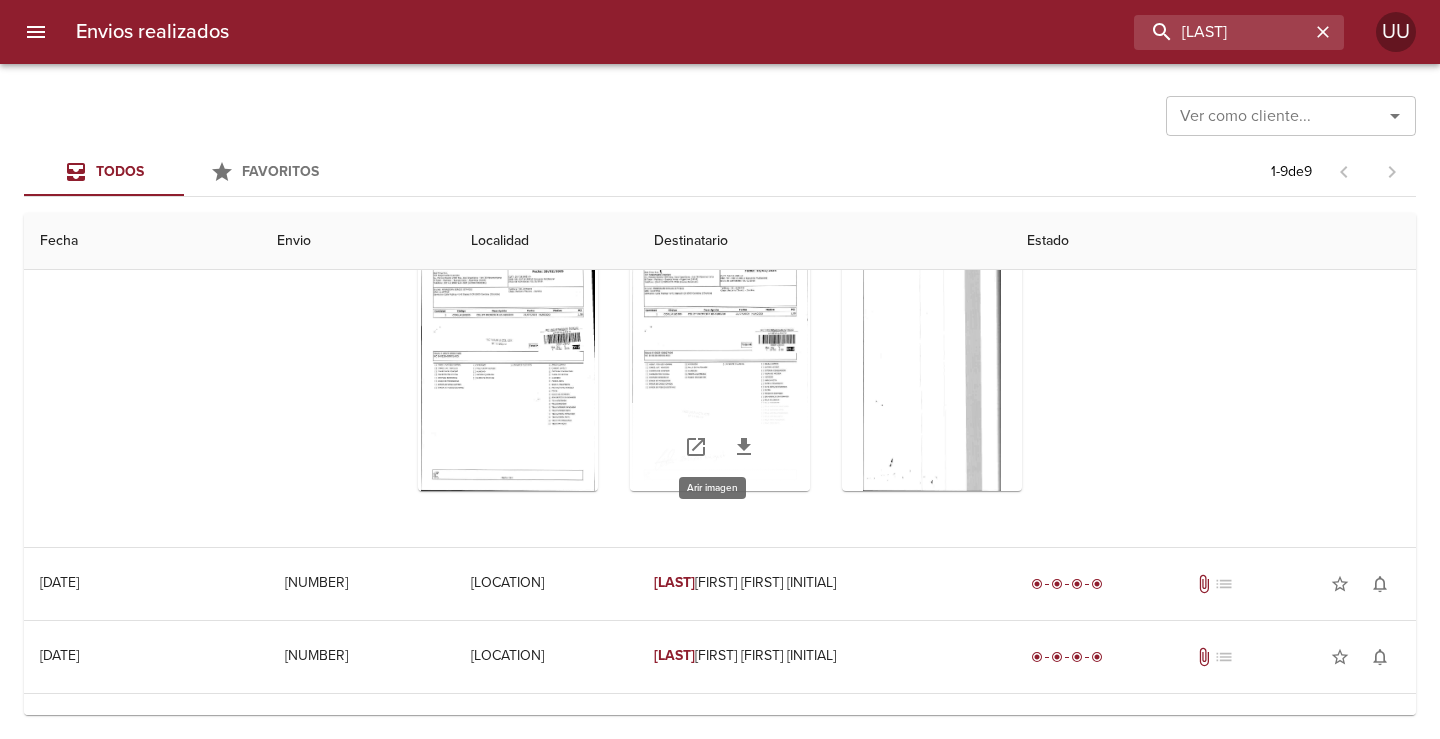 scroll, scrollTop: 675, scrollLeft: 0, axis: vertical 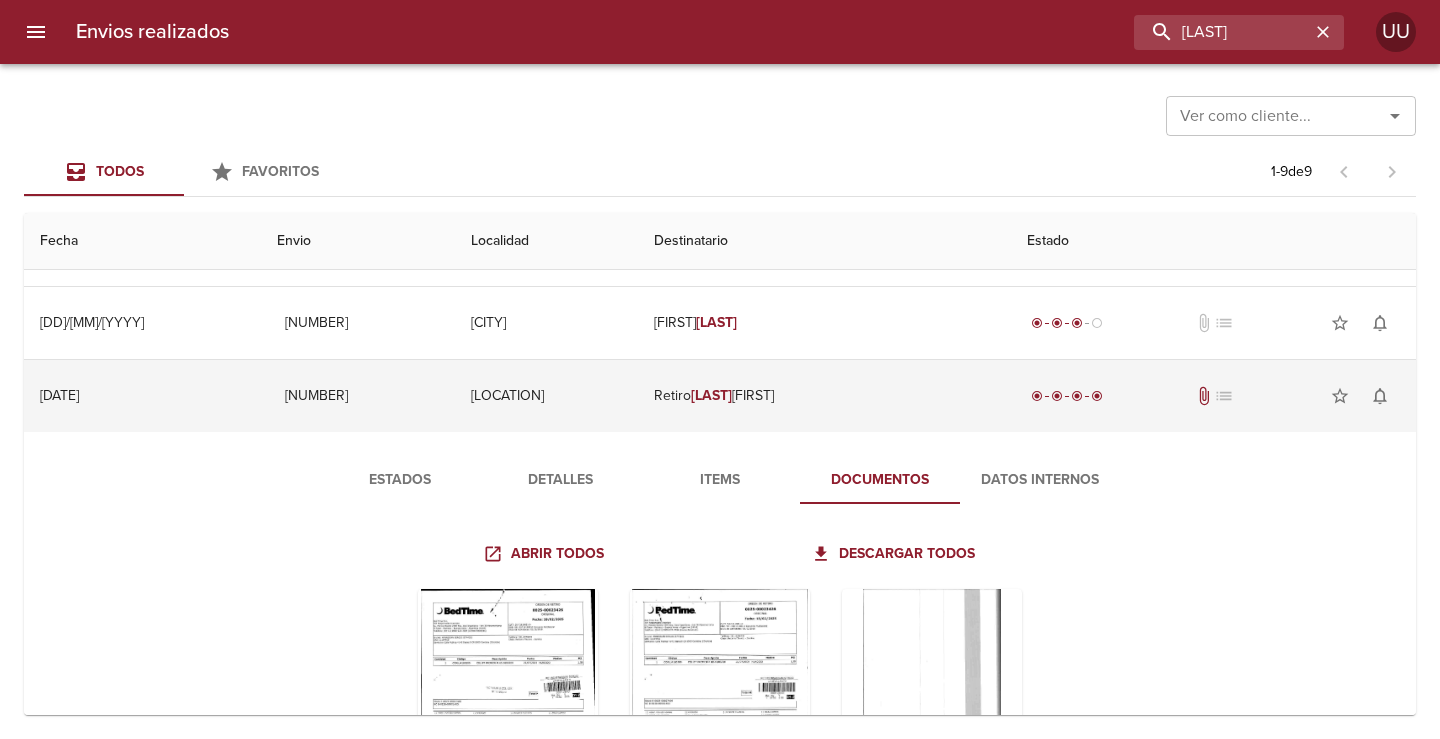click on "Retiro  [LAST] [FIRST]" at bounding box center [824, 396] 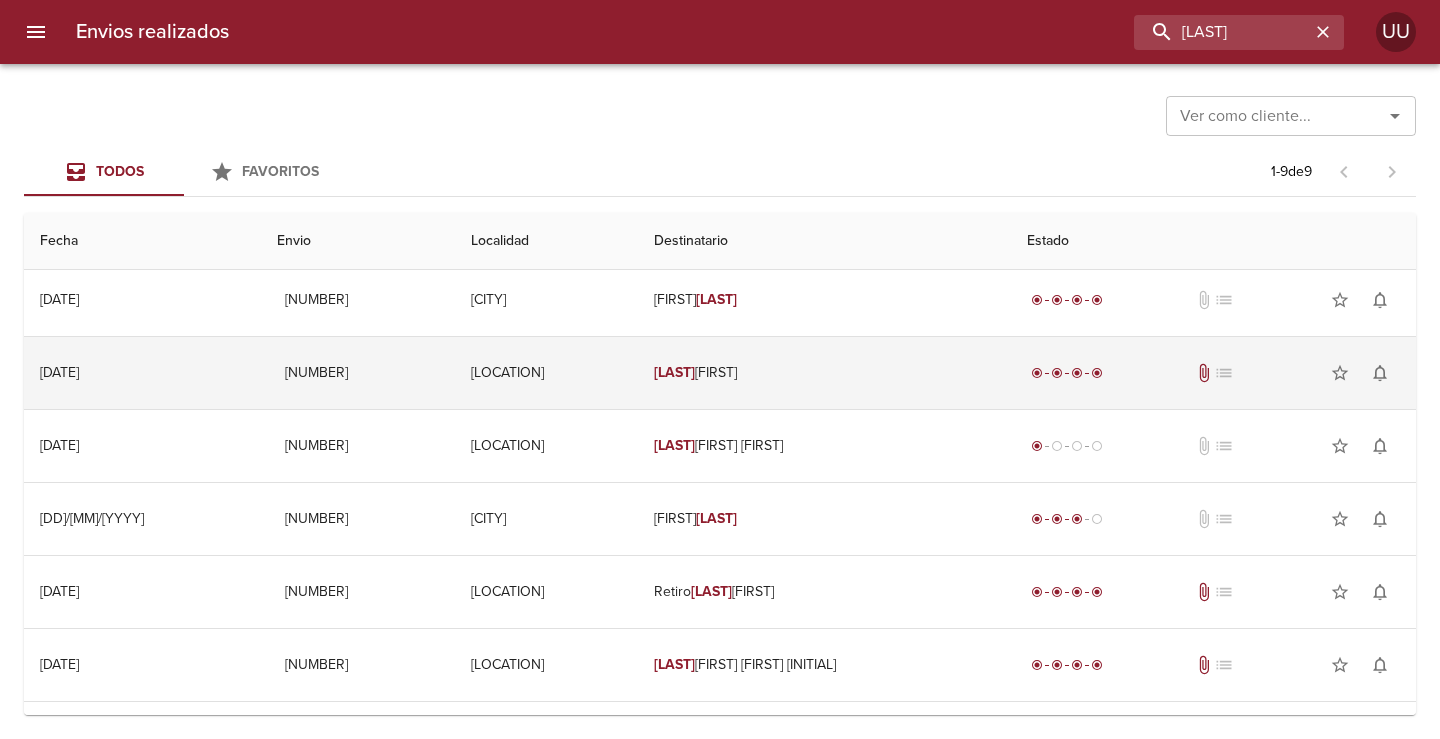scroll, scrollTop: 0, scrollLeft: 0, axis: both 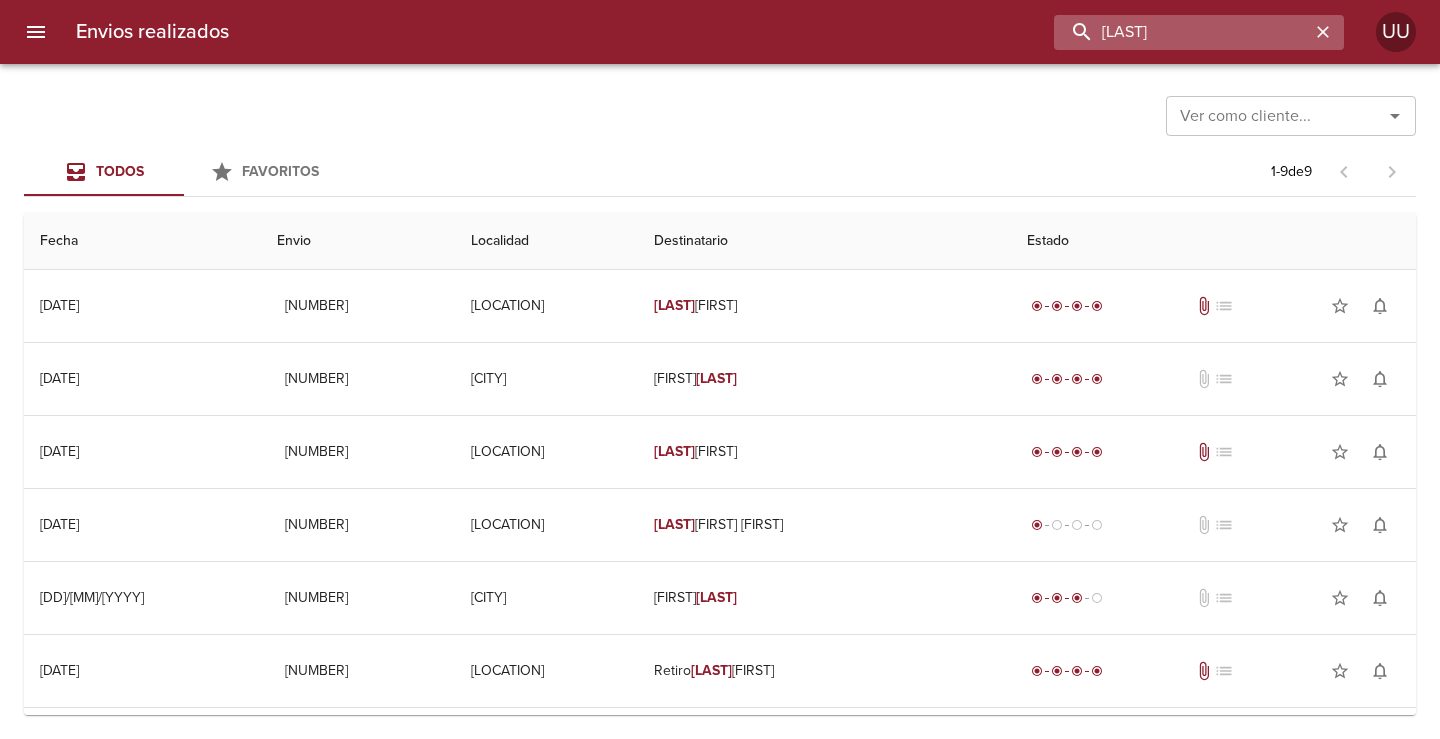 click on "[LAST]" at bounding box center [1182, 32] 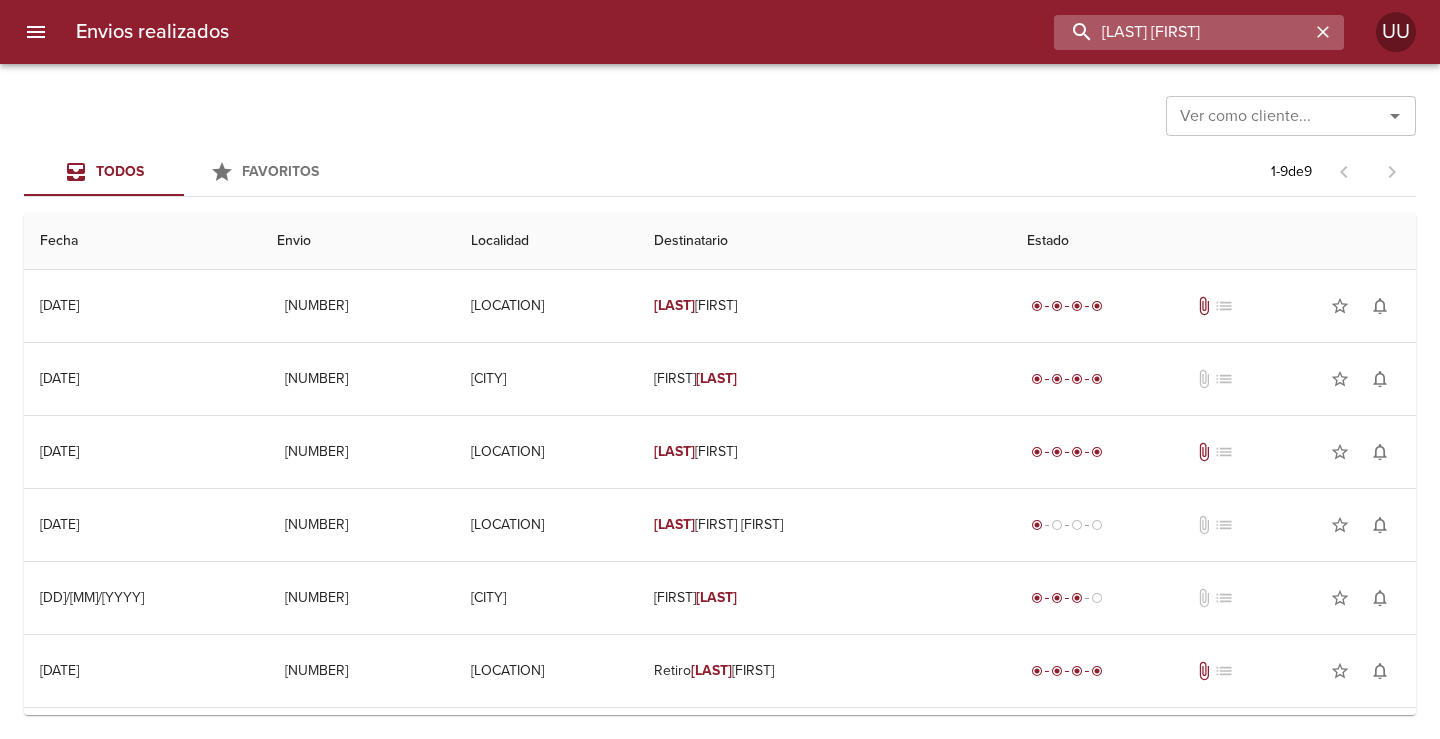 type on "[LAST] [FIRST]" 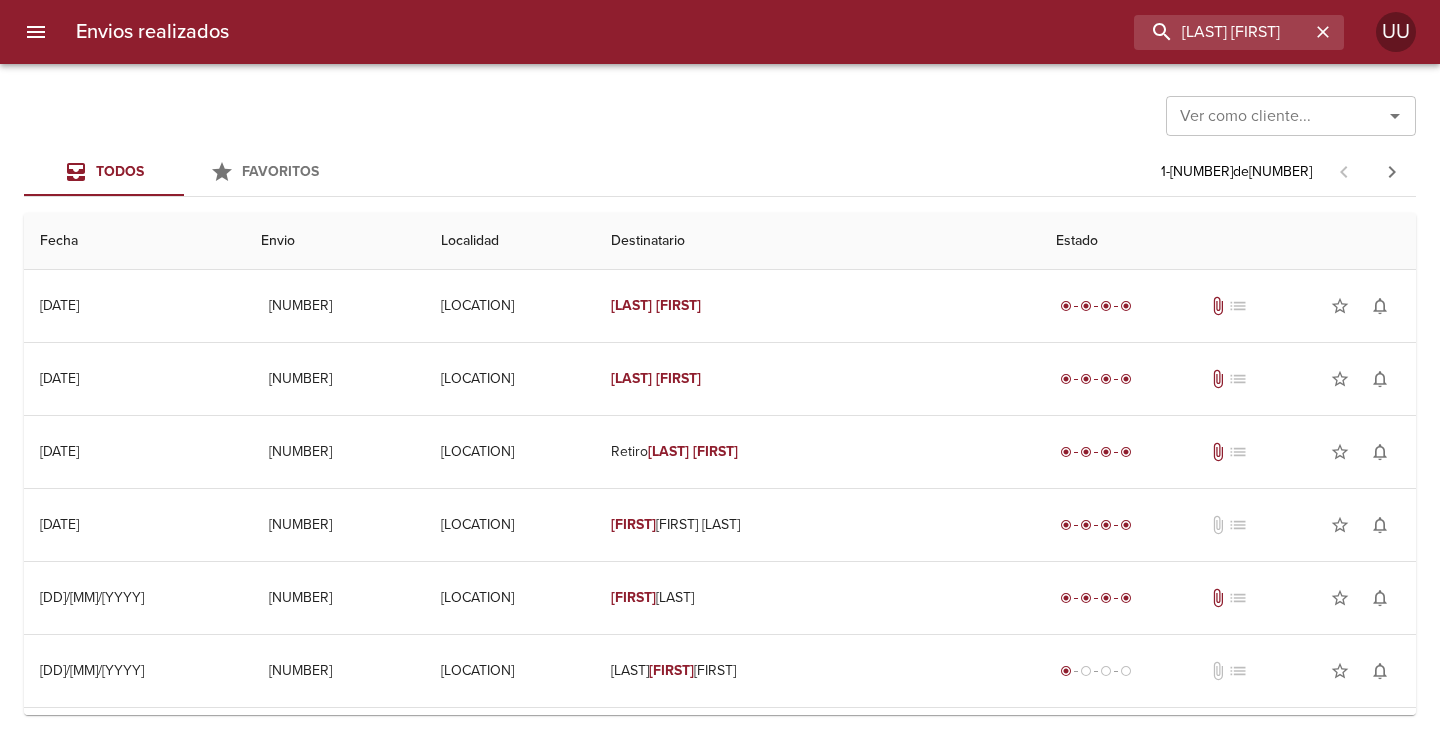click on "Todos Favoritos 1 - [NUMBER]  de  [NUMBER]" at bounding box center (720, 172) 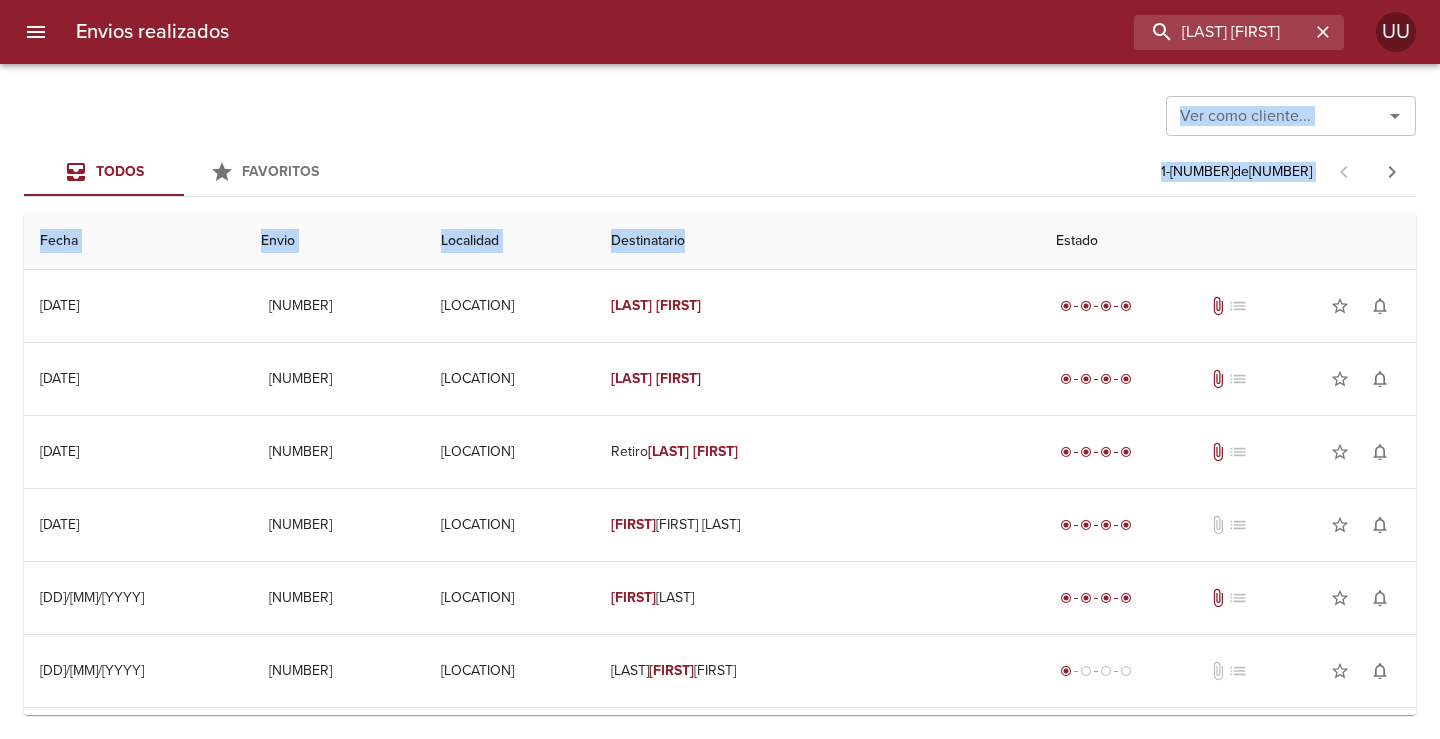 drag, startPoint x: 746, startPoint y: 253, endPoint x: 43, endPoint y: 110, distance: 717.39667 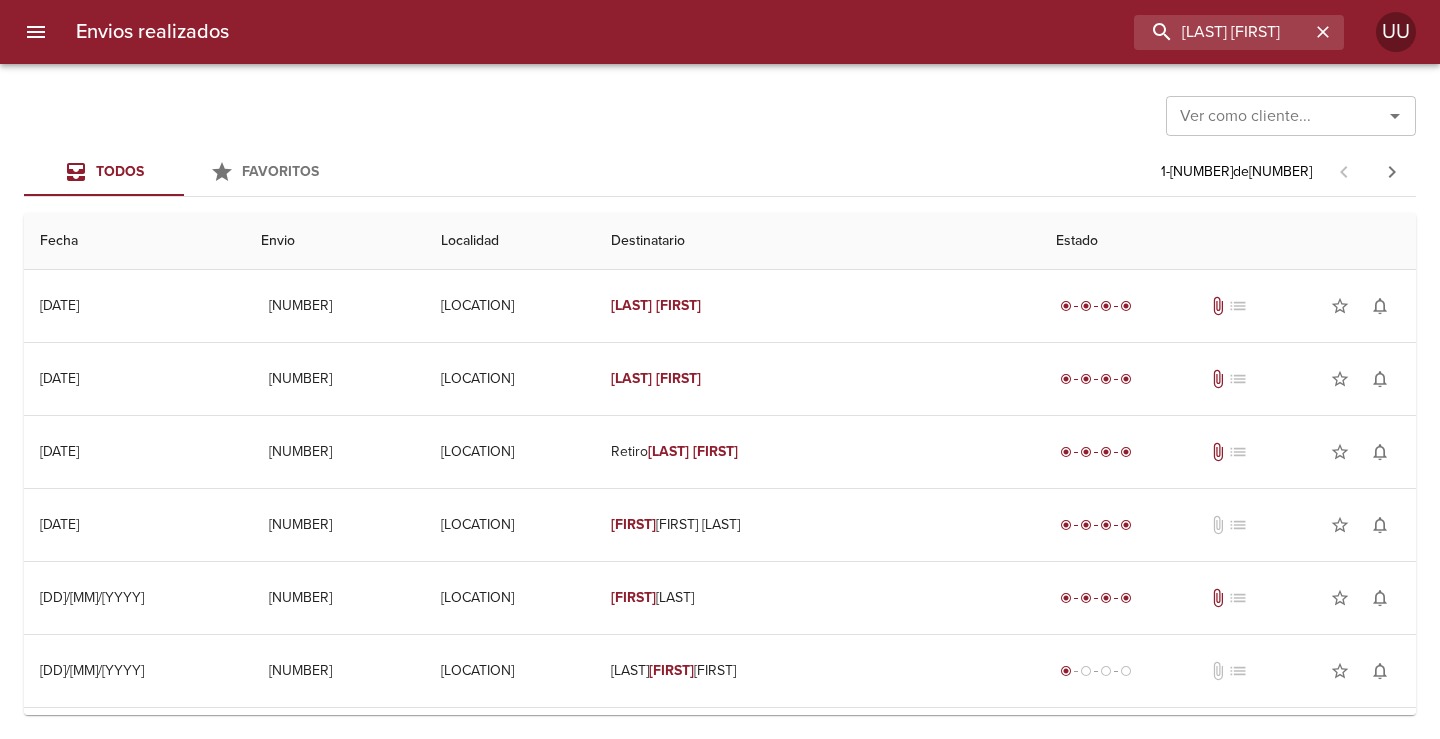 click on "Ver como cliente... Ver como cliente..." at bounding box center (720, 114) 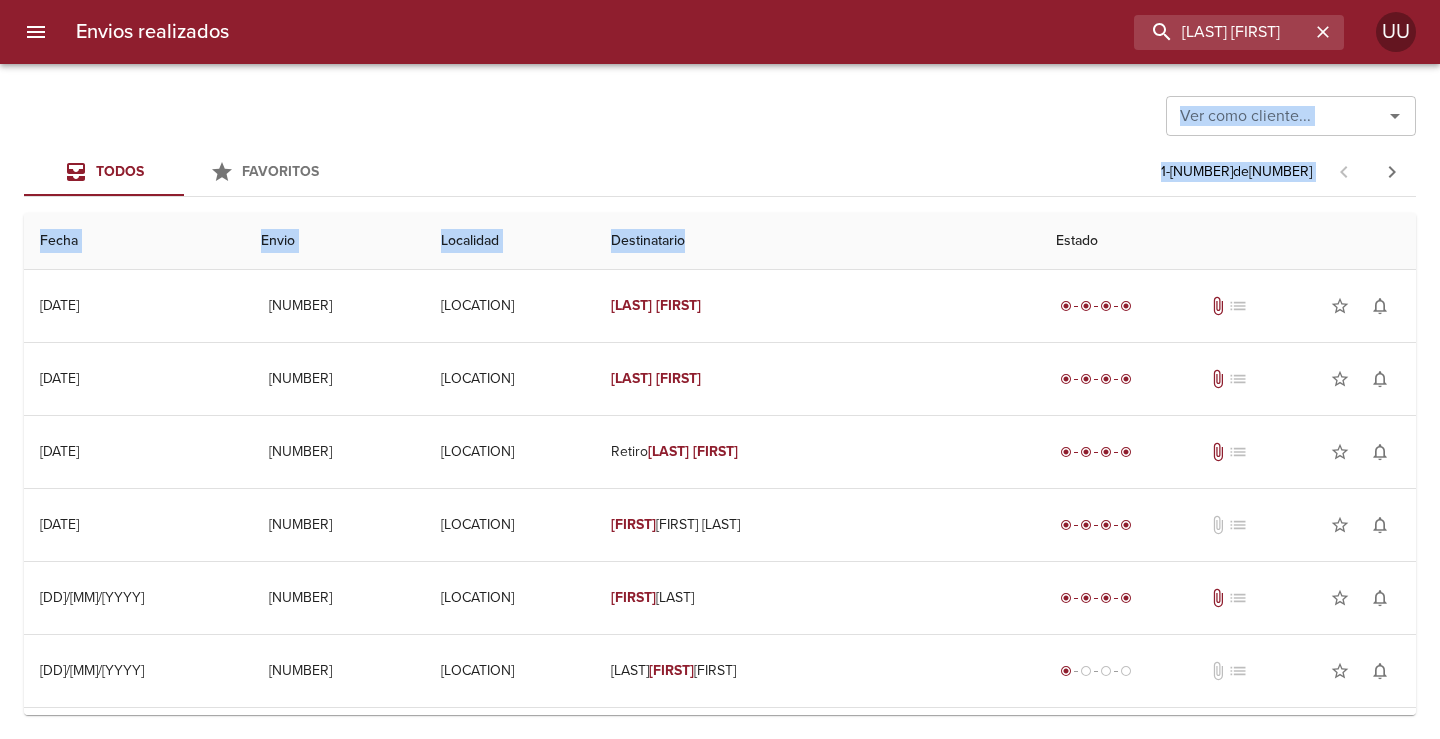 drag, startPoint x: 305, startPoint y: 176, endPoint x: 842, endPoint y: 254, distance: 542.63525 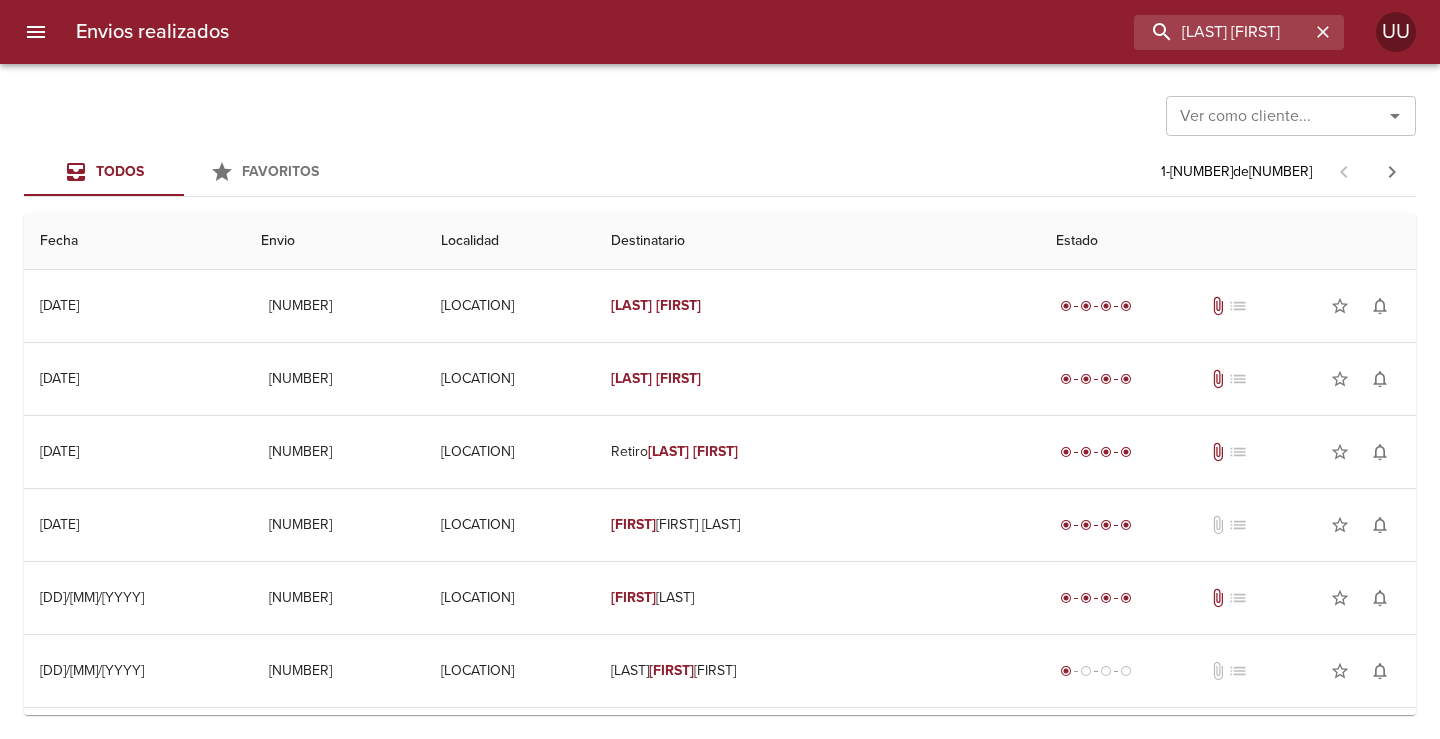 click on "Ver como cliente... Ver como cliente..." at bounding box center (720, 114) 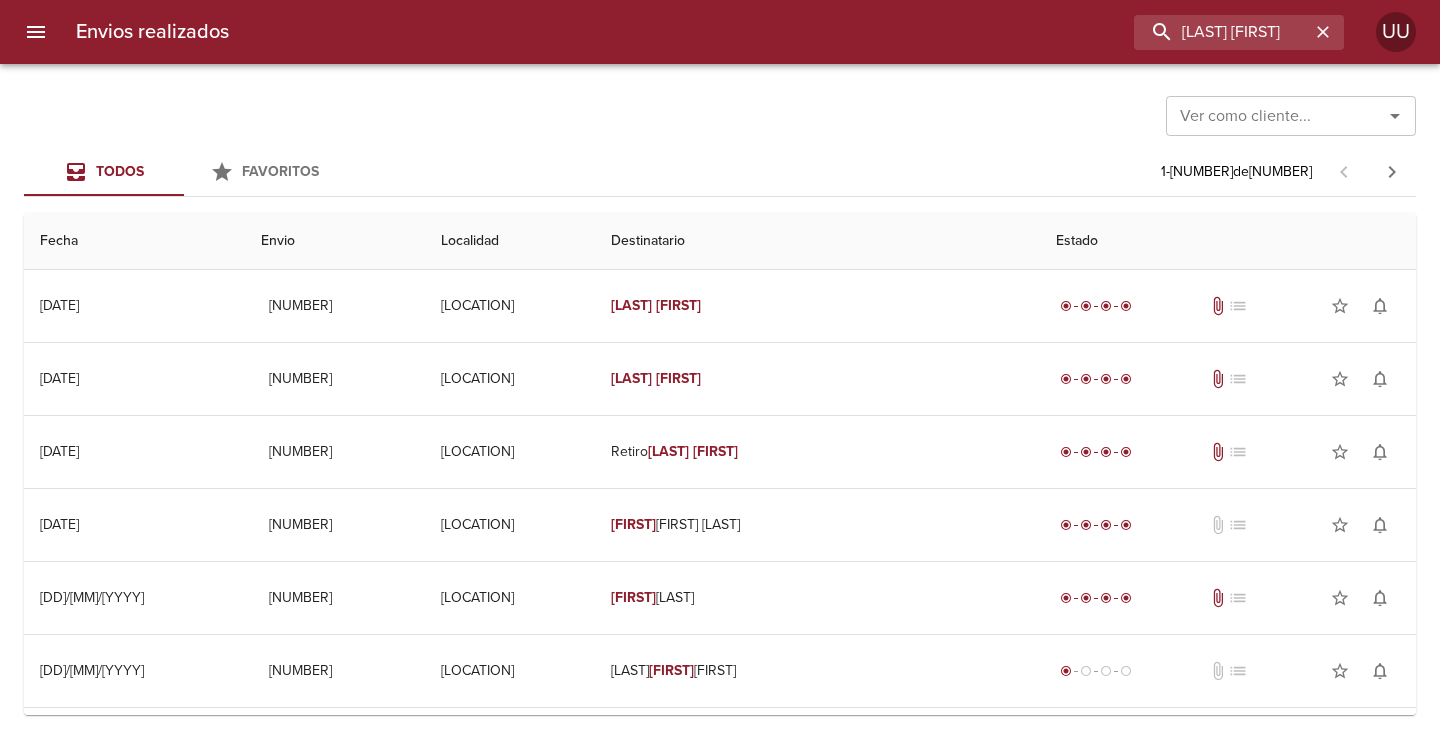 click on "Ver como cliente... Ver como cliente... Todos Favoritos 1 - 25  de  3.709 Fecha Envio Localidad Destinatario Estado [DATE] [DATE] [NUMBER] [LOCATION] [LAST] [FIRST] radio_button_checked radio_button_checked radio_button_checked radio_button_checked attach_file list star_border notifications_none [DATE] [DATE] [NUMBER] [LOCATION] [LAST] [FIRST] radio_button_checked radio_button_checked radio_button_checked radio_button_checked attach_file list star_border notifications_none [DATE] [DATE] [NUMBER] [LOCATION] Retiro [LAST] [FIRST] radio_button_checked radio_button_checked radio_button_checked radio_button_checked attach_file list star_border notifications_none [DATE] [DATE] [NUMBER] [LOCATION] [FIRST]  [FIRST] [LAST] radio_button_checked radio_button_checked radio_button_checked radio_button_checked attach_file" at bounding box center [720, 401] 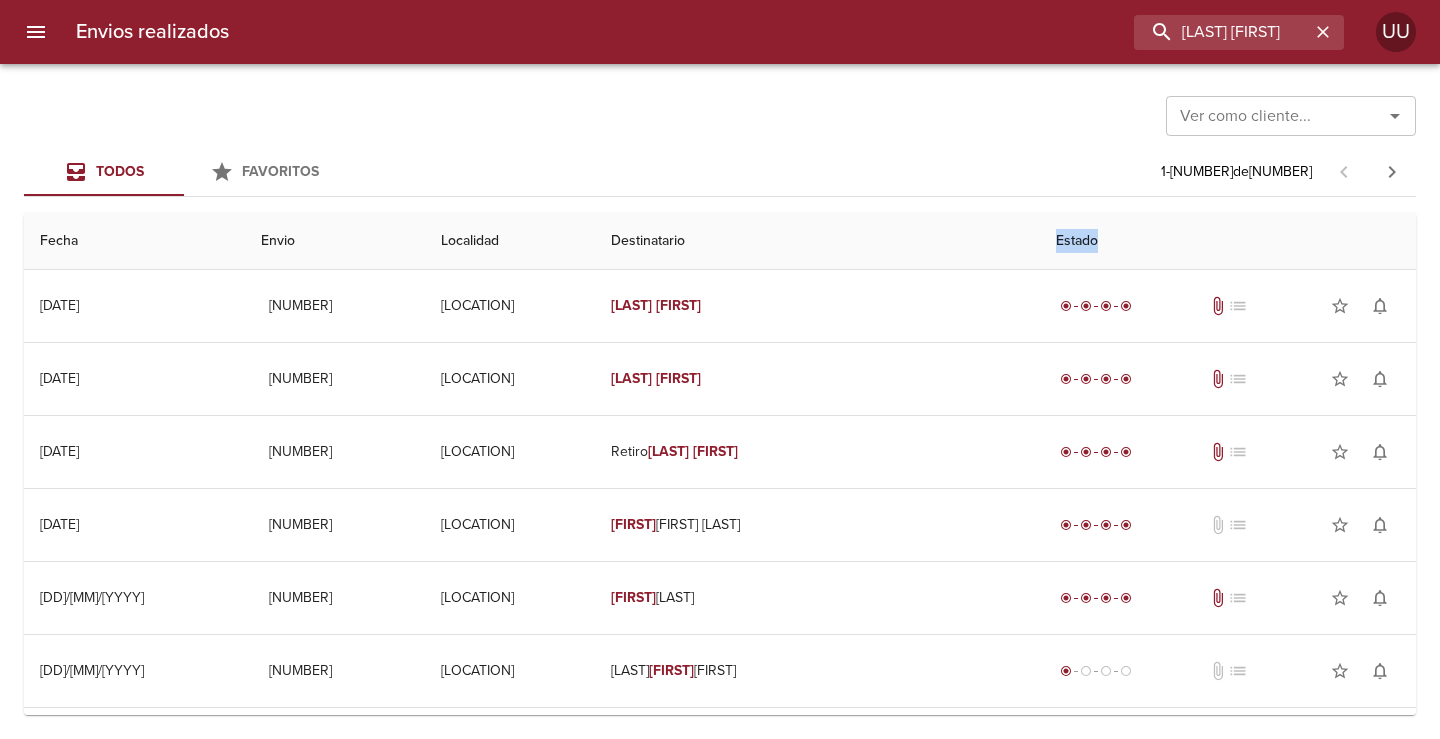 drag, startPoint x: 1078, startPoint y: 239, endPoint x: 1088, endPoint y: 240, distance: 10.049875 